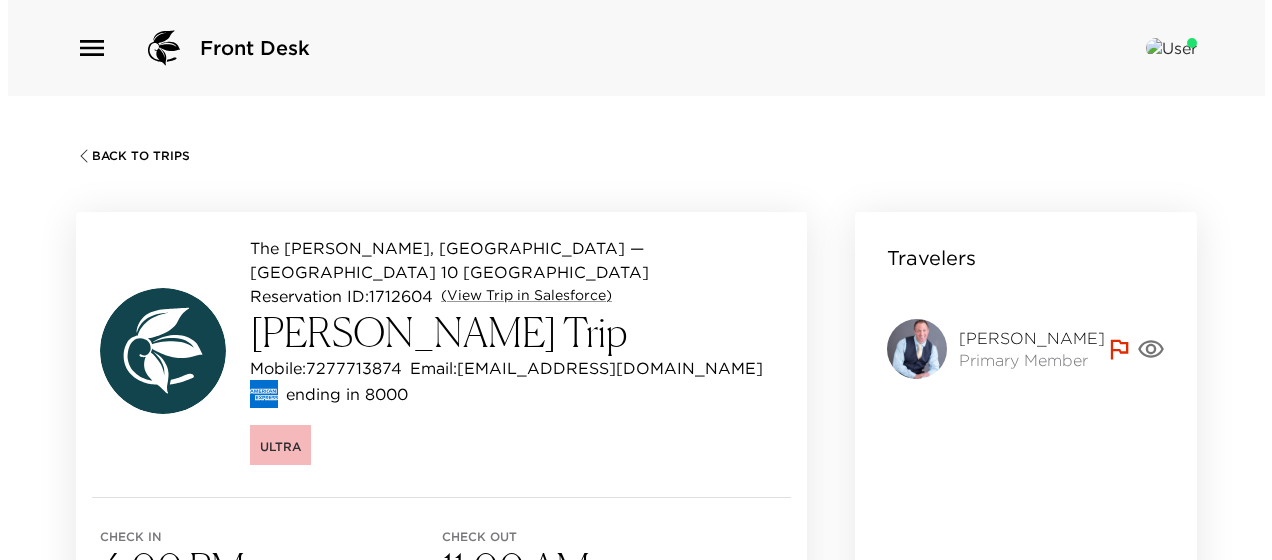 scroll, scrollTop: 27, scrollLeft: 0, axis: vertical 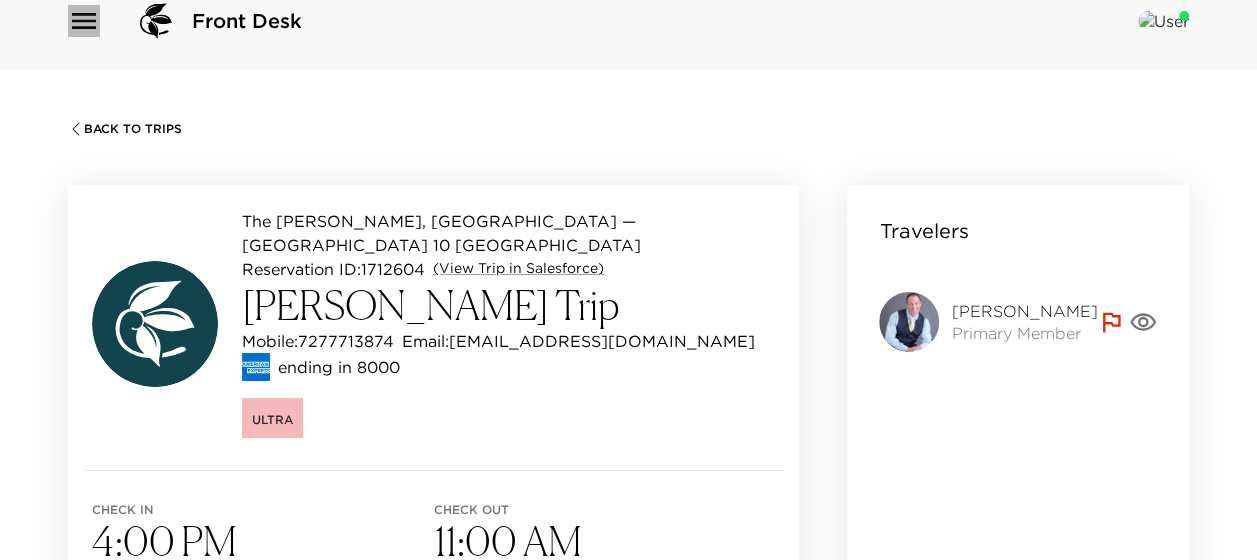 click 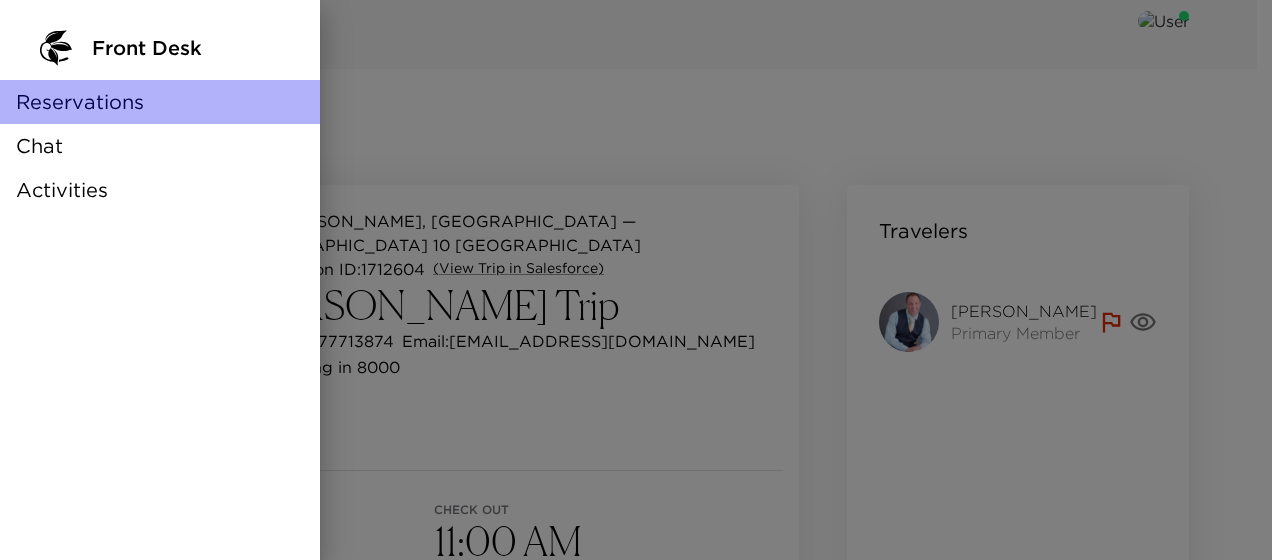click on "Reservations" at bounding box center [80, 102] 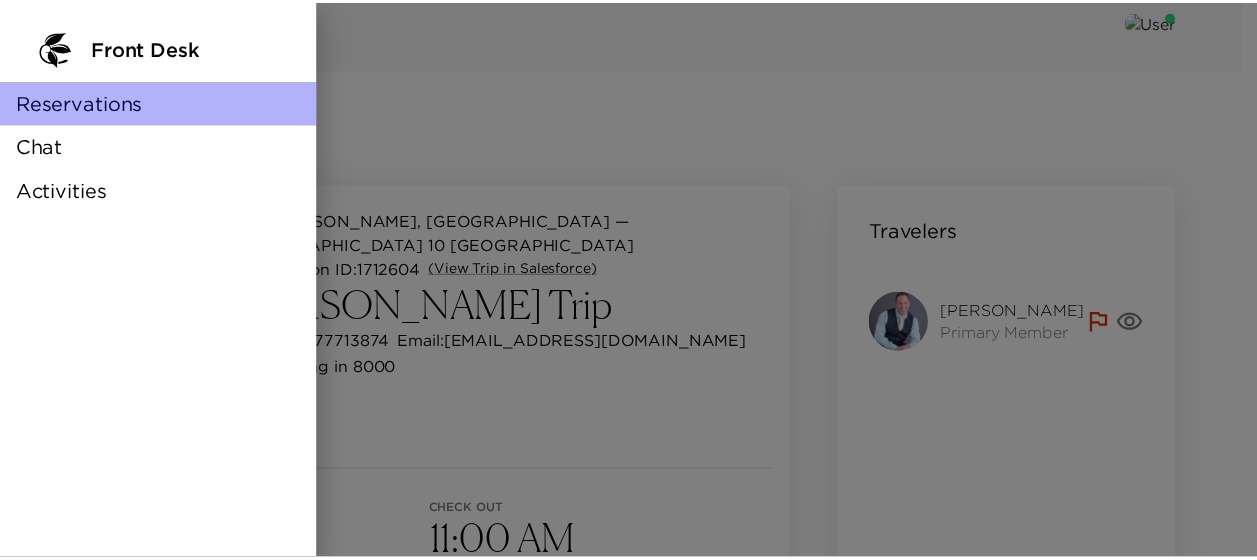 scroll, scrollTop: 0, scrollLeft: 0, axis: both 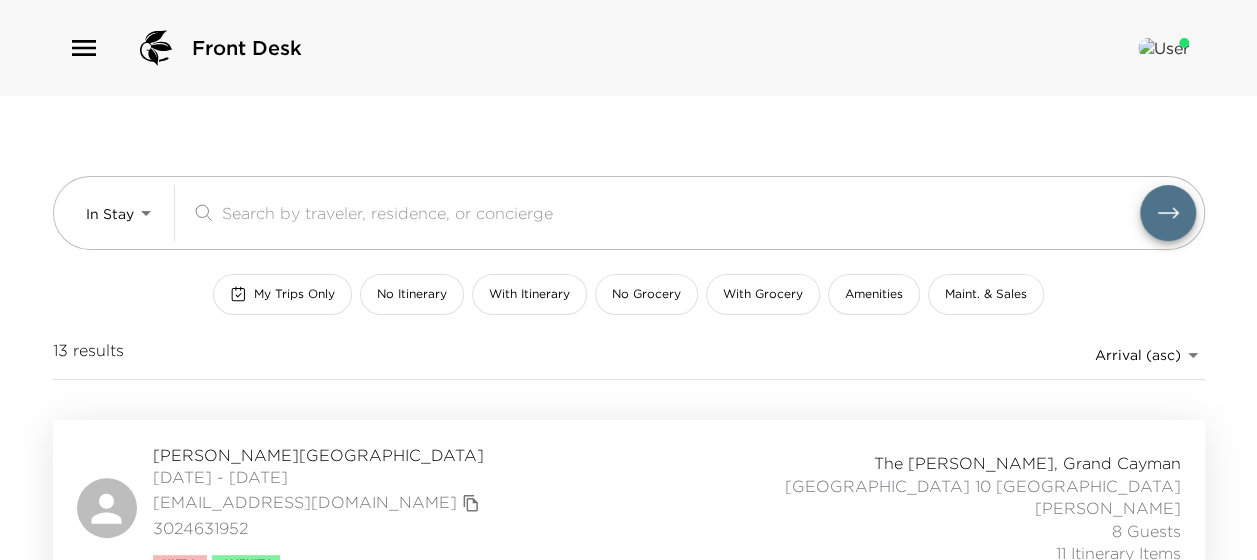 click on "Front Desk In Stay In-Stay ​ My Trips Only No Itinerary With Itinerary No Grocery With Grocery Amenities Maint. & Sales 13 results Arrival (asc) reservations_prod_arrival_asc Sydney Jordan Reservation 06/26/2025 - 07/01/2025 sydney.jordan@gmail.com 3024631952 Ultra Amenity The Ritz-Carlton, Grand Cayman Grand Cayman Villa 10 Grand Cayman Villas Karisha Cohen 8 Guests 11 Itinerary Items Hunter LeGear Reservation 06/28/2025 - 07/02/2025 h.legear@callcpc.com 314-566-1497 Ultra The Ritz-Carlton, Grand Cayman Grand Cayman Villa 07 Grand Cayman Villas Dwene Ebanks 2 Guests 9 Itinerary Items Kevin Schultz Reservation 06/28/2025 - 07/05/2025 schultzbuilding@gmail.com 9185204814 The Ritz-Carlton, Grand Cayman Grand Cayman Villa 04 Grand Cayman Villas Dwene Ebanks 1 Guest 17 Itinerary Items Kat Dunn Reservation 06/28/2025 - 07/05/2025 kat@unifiedrc.com +1 941 303 9178 The Ritz-Carlton, Grand Cayman Grand Cayman Villa 06 Grand Cayman Villas Glenovan Balfore 7 Guests 0 Itinerary Items Adam Satterfield Reservation Ultra" at bounding box center (628, 280) 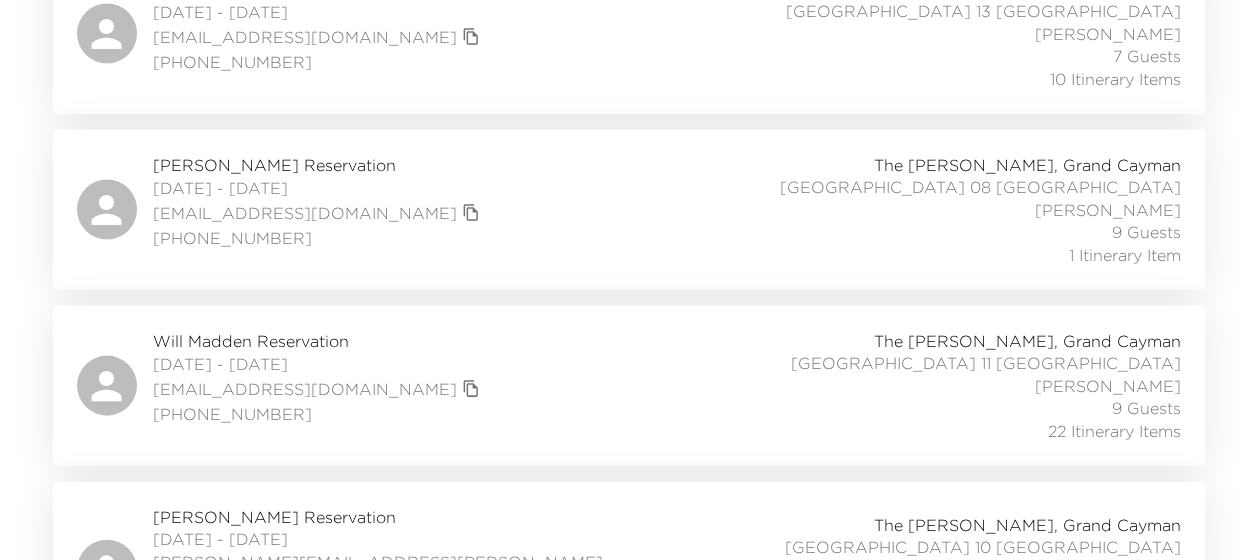 scroll, scrollTop: 2233, scrollLeft: 0, axis: vertical 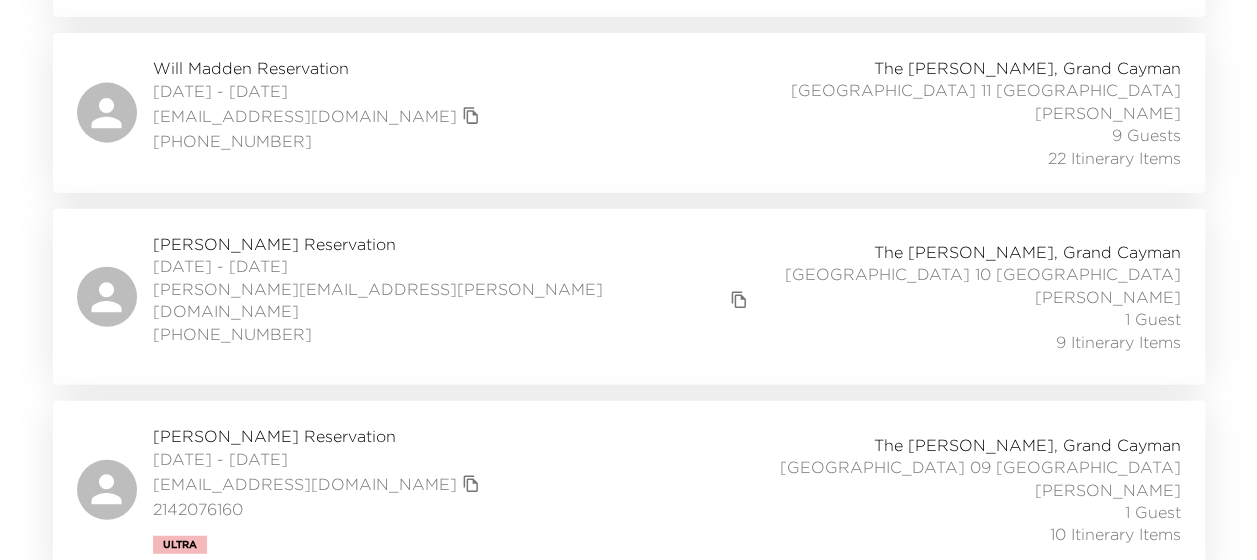 click on "Ellen Porter Reservation" at bounding box center (319, 436) 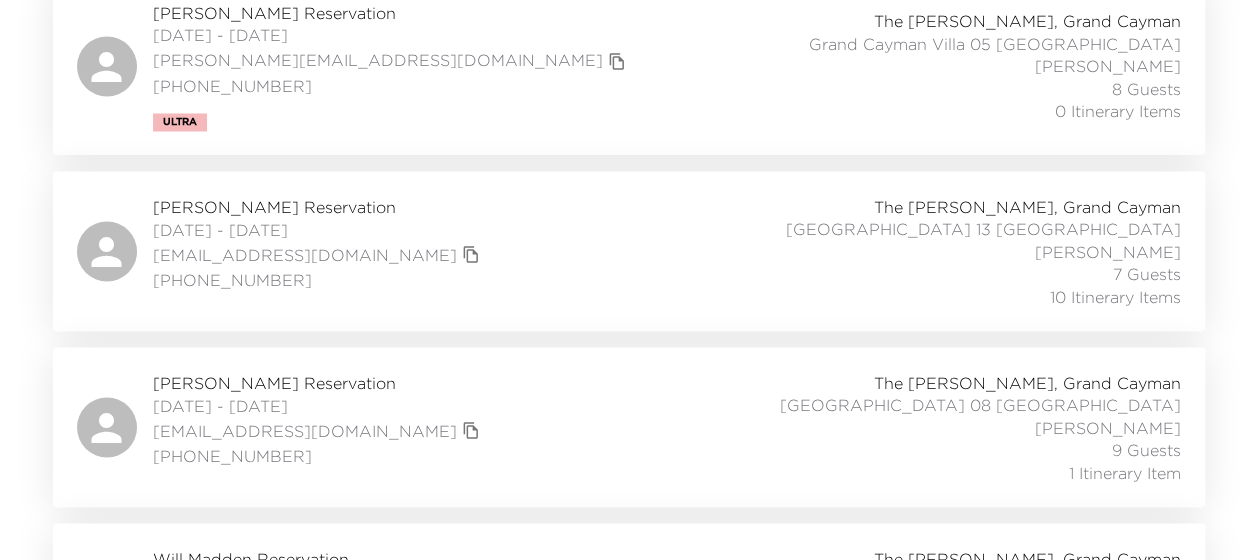 scroll, scrollTop: 0, scrollLeft: 0, axis: both 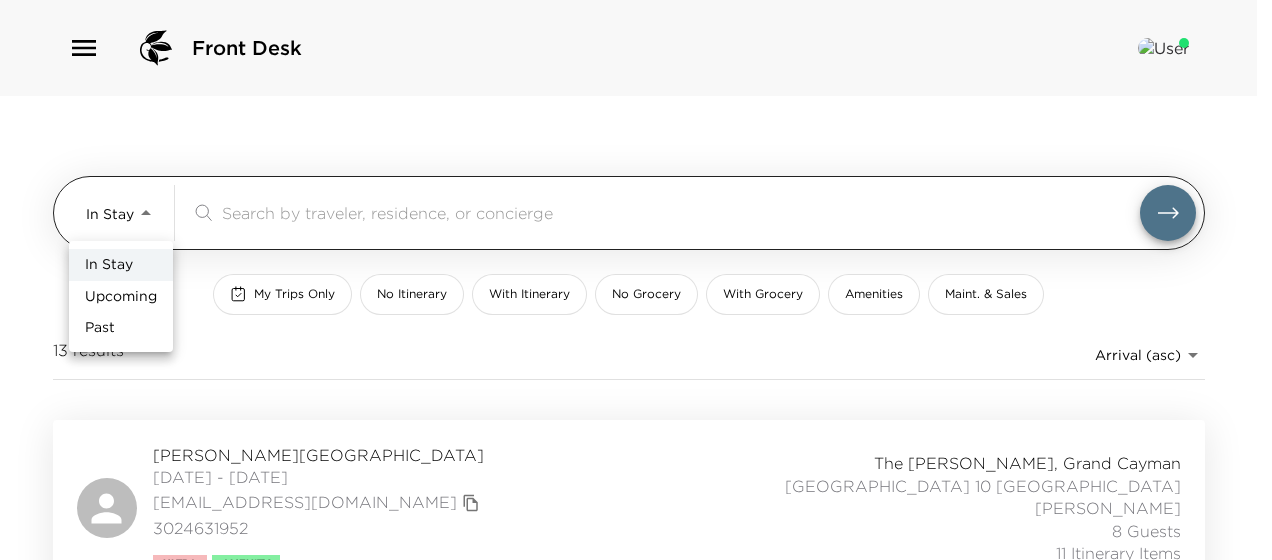 click on "Front Desk In Stay In-Stay ​ My Trips Only No Itinerary With Itinerary No Grocery With Grocery Amenities Maint. & Sales 13 results Arrival (asc) reservations_prod_arrival_asc [PERSON_NAME][GEOGRAPHIC_DATA] [DATE] - [DATE] [EMAIL_ADDRESS][DOMAIN_NAME] 3024631952 Ultra Amenity The [PERSON_NAME][GEOGRAPHIC_DATA], [GEOGRAPHIC_DATA] 10 [GEOGRAPHIC_DATA] Villas [PERSON_NAME] 8 Guests 11 Itinerary Items [PERSON_NAME] Reservation [DATE] - [DATE] [PERSON_NAME][EMAIL_ADDRESS][DOMAIN_NAME] [PHONE_NUMBER] Ultra [GEOGRAPHIC_DATA][PERSON_NAME], [GEOGRAPHIC_DATA] [GEOGRAPHIC_DATA] 07 [GEOGRAPHIC_DATA][PERSON_NAME] 2 Guests 9 Itinerary Items [PERSON_NAME] Reservation [DATE] - [DATE] [EMAIL_ADDRESS][DOMAIN_NAME] 9185204814 [GEOGRAPHIC_DATA][PERSON_NAME], [GEOGRAPHIC_DATA] 04 [GEOGRAPHIC_DATA][PERSON_NAME] 1 Guest 17 Itinerary Items [PERSON_NAME] Reservation [DATE] - [DATE] [EMAIL_ADDRESS][DOMAIN_NAME] [PHONE_NUMBER] [GEOGRAPHIC_DATA][PERSON_NAME], [GEOGRAPHIC_DATA] 06 [GEOGRAPHIC_DATA] [GEOGRAPHIC_DATA] [GEOGRAPHIC_DATA] 7 Guests 0 Itinerary Items [PERSON_NAME][GEOGRAPHIC_DATA] Ultra" at bounding box center (636, 280) 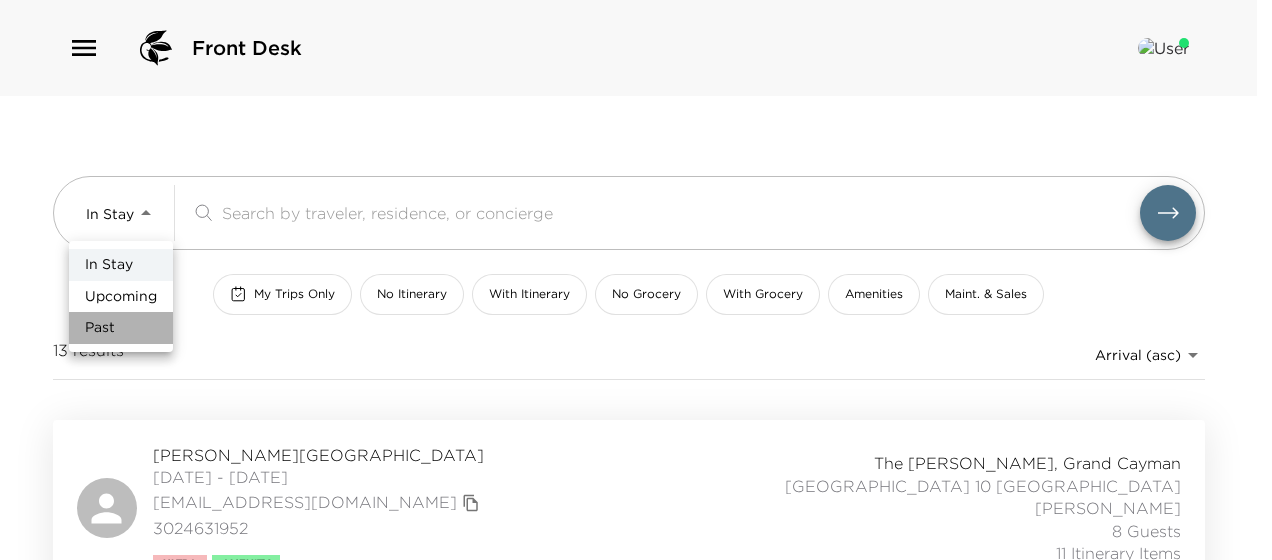 click on "Past" at bounding box center [121, 328] 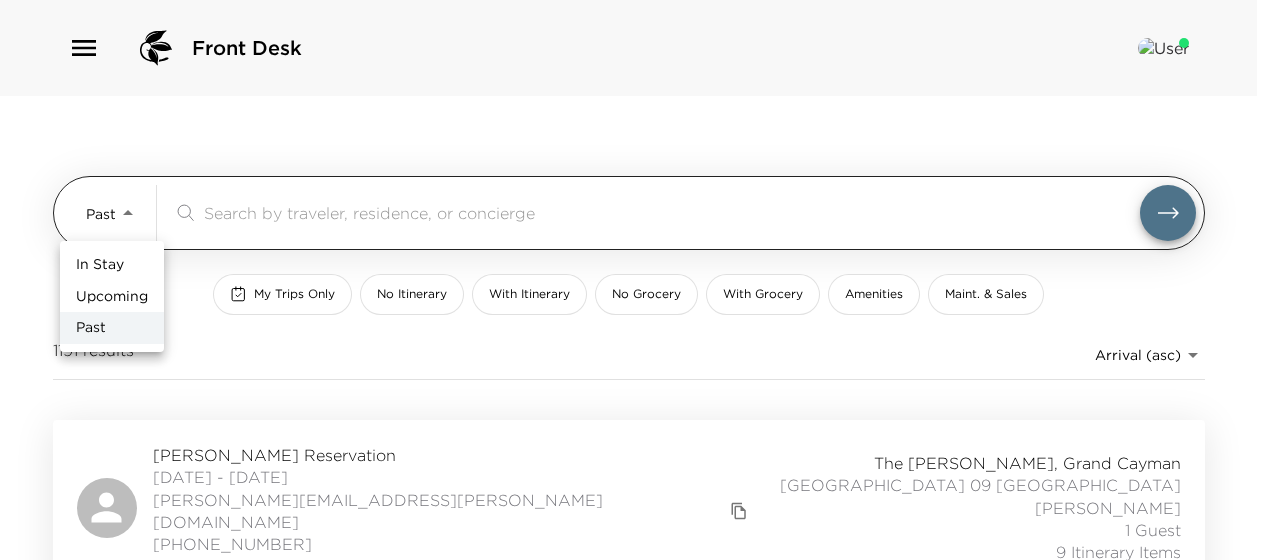 click on "Front Desk Past Past ​ My Trips Only No Itinerary With Itinerary No Grocery With Grocery Amenities Maint. & Sales 1191 results Arrival (asc) reservations_prod_arrival_asc Barbara O'Keefe Reservation 06/25/2023 - 07/02/2023 barbara.m.okeefe@gmail.com (847) 899-4253 The Ritz-Carlton, Grand Cayman Grand Cayman Villa 09 Grand Cayman Villas Karisha Cohen 1 Guest 9 Itinerary Items Cynthia Spear Reservation 07/01/2023 - 07/08/2023 cindyspear@gmail.com 301-537-0537 The Ritz-Carlton, Grand Cayman Grand Cayman Villa 14 Grand Cayman Villas Glenovan Balfore 8 Guests 13 Itinerary Items Cynthia Spear Reservation 07/01/2023 - 07/08/2023 cindyspear@gmail.com 301-537-0537 The Ritz-Carlton, Grand Cayman Grand Cayman Villa 13 Grand Cayman Villas Glenovan Balfore 8 Guests 0 Itinerary Items Michael McDaniel Reservation 07/01/2023 - 07/02/2023 mdmcdaniel49@gmail.com 419-340-2750 The Ritz-Carlton, Grand Cayman Grand Cayman Villa 08 Grand Cayman Villas Pedro Alvarez 2 Guests 0 Itinerary Items John Roberts Reservation Karisha Cohen" at bounding box center [636, 280] 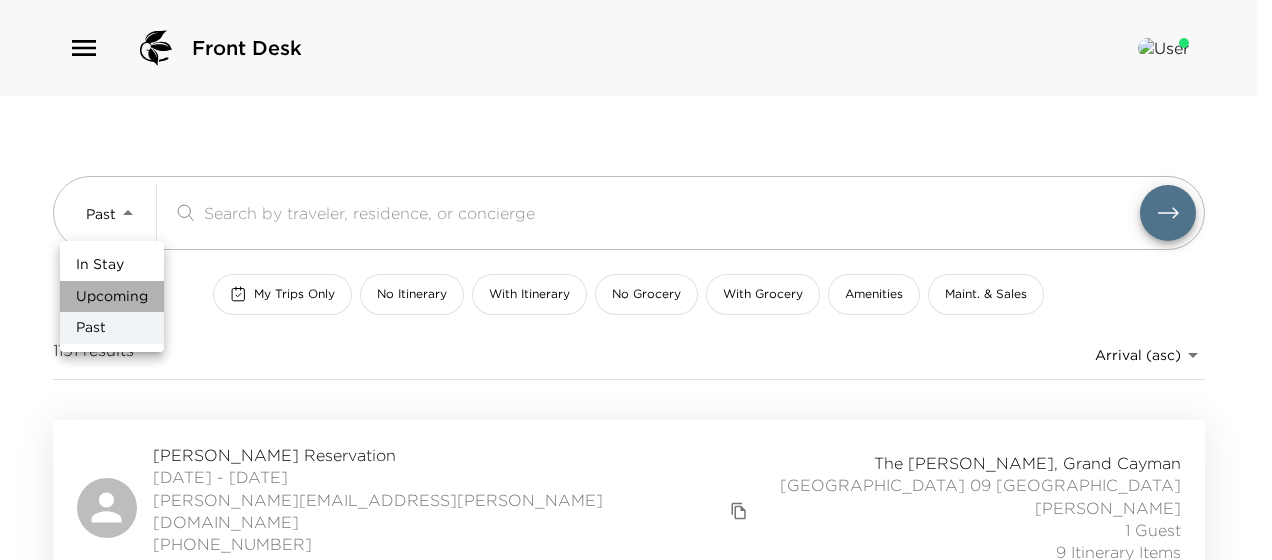 click on "Upcoming" at bounding box center [112, 297] 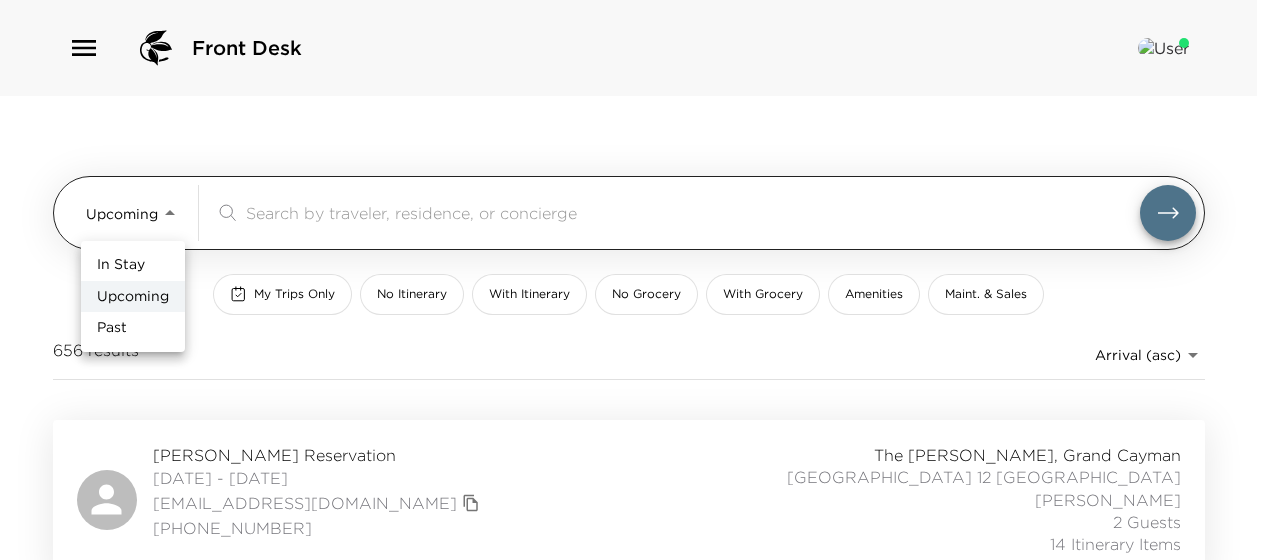 click on "Front Desk Upcoming Upcoming ​ My Trips Only No Itinerary With Itinerary No Grocery With Grocery Amenities Maint. & Sales 656 results Arrival (asc) reservations_prod_arrival_asc Heather Yezak Reservation 07/03/2025 - 07/07/2025 mhyezak@sbcglobal.net 832-618-3026 The Ritz-Carlton, Grand Cayman Grand Cayman Villa 12 Grand Cayman Villas Dwene Ebanks 2 Guests 14 Itinerary Items Andy Levinson Reservation 07/05/2025 - 07/12/2025 alevinson6@gmail.com 9188500144 The Ritz-Carlton, Grand Cayman Grand Cayman Villa 04 Grand Cayman Villas Dwene Ebanks 1 Guest 17 Itinerary Items LAUREN (Oxley) Todd Reservation 07/05/2025 - 07/12/2025 laurentodd174@gmail.com (805)696-3466 The Ritz-Carlton, Grand Cayman Grand Cayman Villa 10 Grand Cayman Villas Karisha Cohen 7 Guests 1 Itinerary Item Cameron White-Ford Reservation 07/05/2025 - 07/12/2025 cameronwhiteford@gmail.com (303) 332-8774 The Ritz-Carlton, Grand Cayman Grand Cayman Villa 14 Grand Cayman Villas Glenovan Balfore 6 Guests 0 Itinerary Items Federico Santos Reservation" at bounding box center (636, 280) 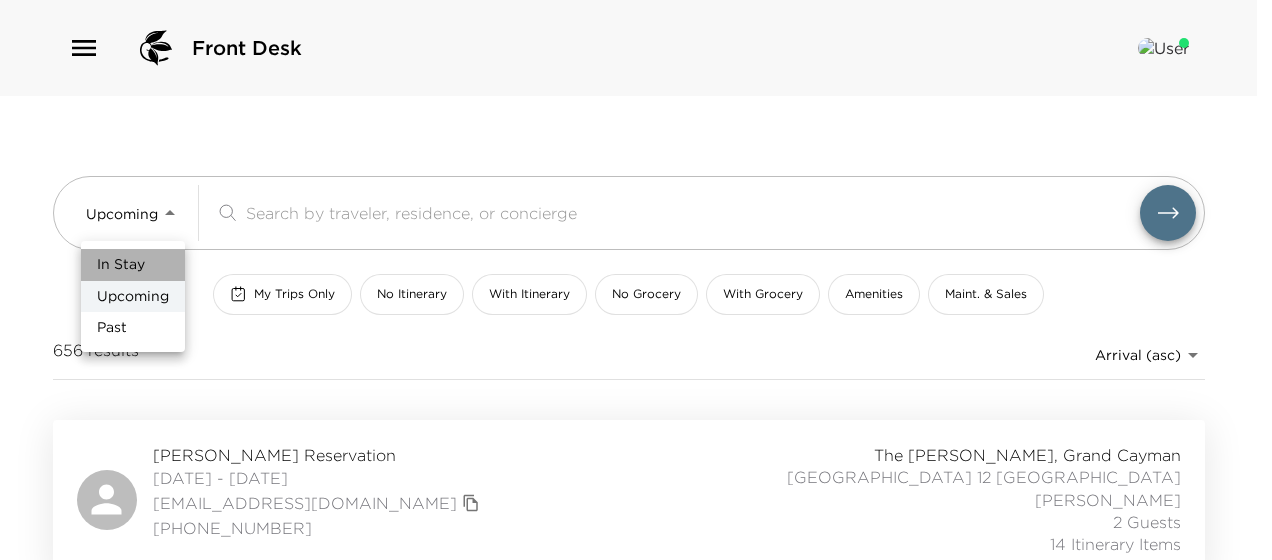 click on "In Stay" at bounding box center [121, 265] 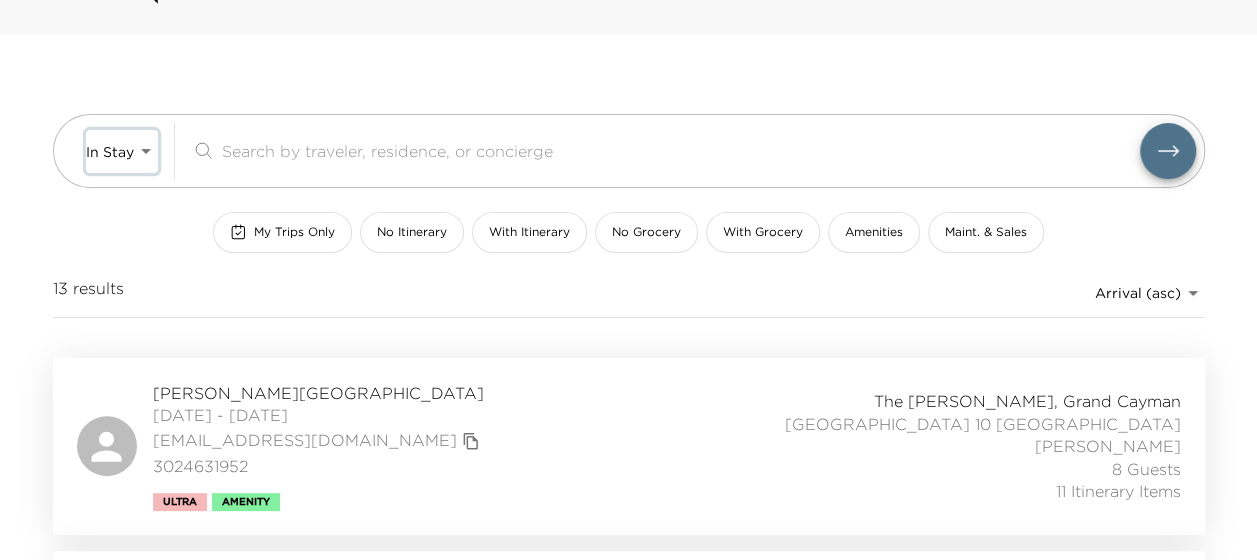 scroll, scrollTop: 80, scrollLeft: 0, axis: vertical 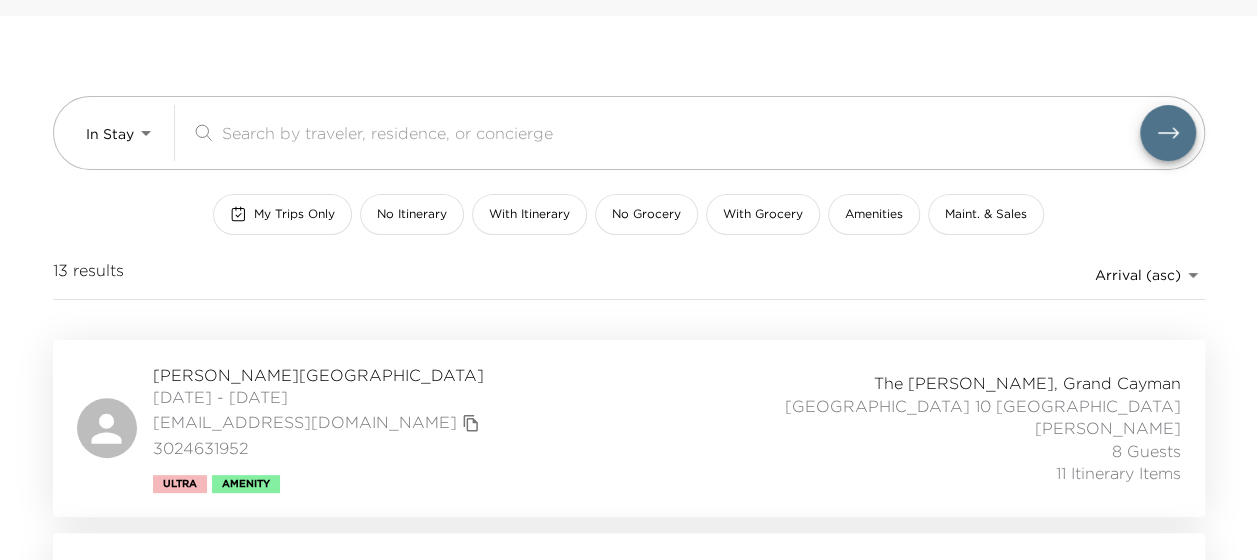 click on "[PERSON_NAME][GEOGRAPHIC_DATA]" at bounding box center [319, 375] 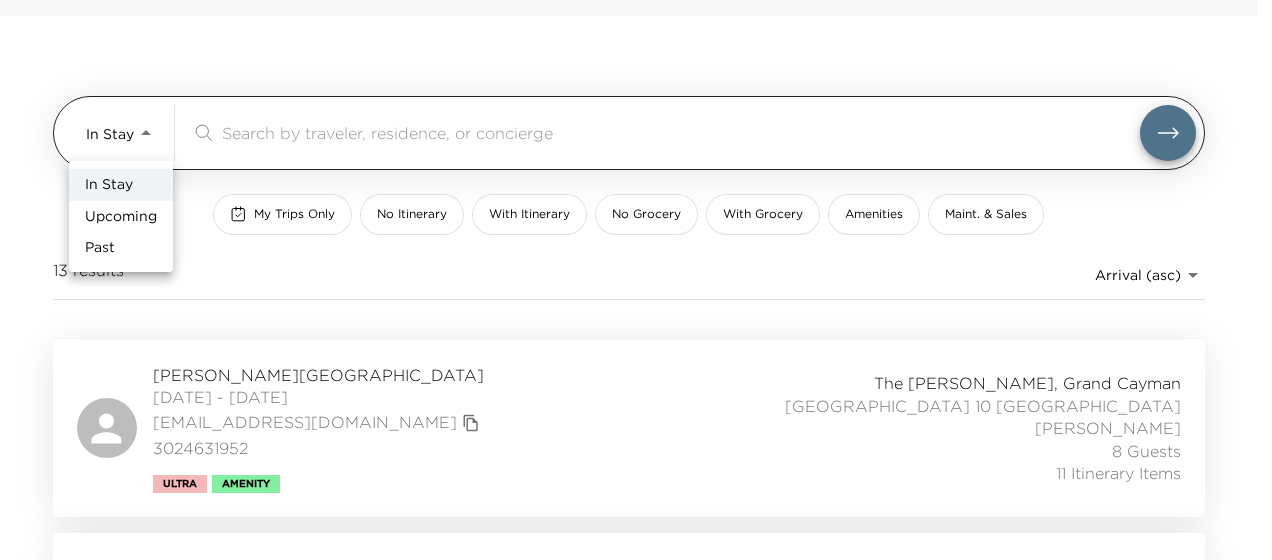 click on "Front Desk In Stay In-Stay ​ My Trips Only No Itinerary With Itinerary No Grocery With Grocery Amenities Maint. & Sales 13 results Arrival (asc) reservations_prod_arrival_asc [PERSON_NAME][GEOGRAPHIC_DATA] [DATE] - [DATE] [EMAIL_ADDRESS][DOMAIN_NAME] 3024631952 Ultra Amenity The [PERSON_NAME][GEOGRAPHIC_DATA], [GEOGRAPHIC_DATA] 10 [GEOGRAPHIC_DATA] Villas [PERSON_NAME] 8 Guests 11 Itinerary Items [PERSON_NAME] Reservation [DATE] - [DATE] [PERSON_NAME][EMAIL_ADDRESS][DOMAIN_NAME] [PHONE_NUMBER] Ultra [GEOGRAPHIC_DATA][PERSON_NAME], [GEOGRAPHIC_DATA] [GEOGRAPHIC_DATA] 07 [GEOGRAPHIC_DATA][PERSON_NAME] 2 Guests 9 Itinerary Items [PERSON_NAME] Reservation [DATE] - [DATE] [EMAIL_ADDRESS][DOMAIN_NAME] 9185204814 [GEOGRAPHIC_DATA][PERSON_NAME], [GEOGRAPHIC_DATA] 04 [GEOGRAPHIC_DATA][PERSON_NAME] 1 Guest 17 Itinerary Items [PERSON_NAME] Reservation [DATE] - [DATE] [EMAIL_ADDRESS][DOMAIN_NAME] [PHONE_NUMBER] [GEOGRAPHIC_DATA][PERSON_NAME], [GEOGRAPHIC_DATA] 06 [GEOGRAPHIC_DATA] [GEOGRAPHIC_DATA] [GEOGRAPHIC_DATA] 7 Guests 0 Itinerary Items [PERSON_NAME][GEOGRAPHIC_DATA] Ultra" at bounding box center (636, 200) 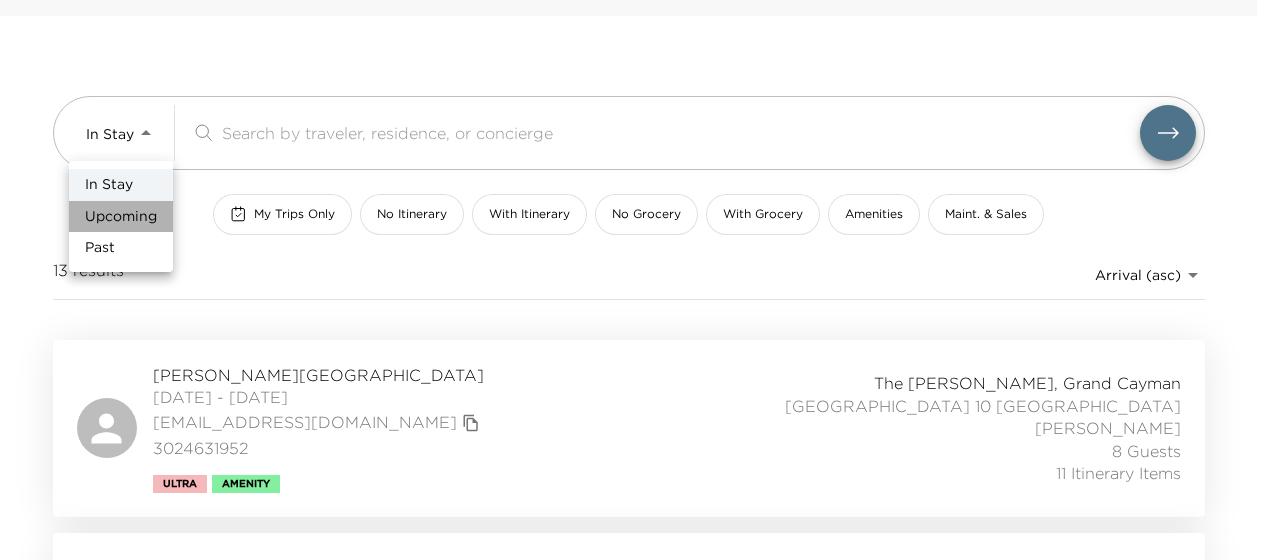click on "Upcoming" at bounding box center (121, 217) 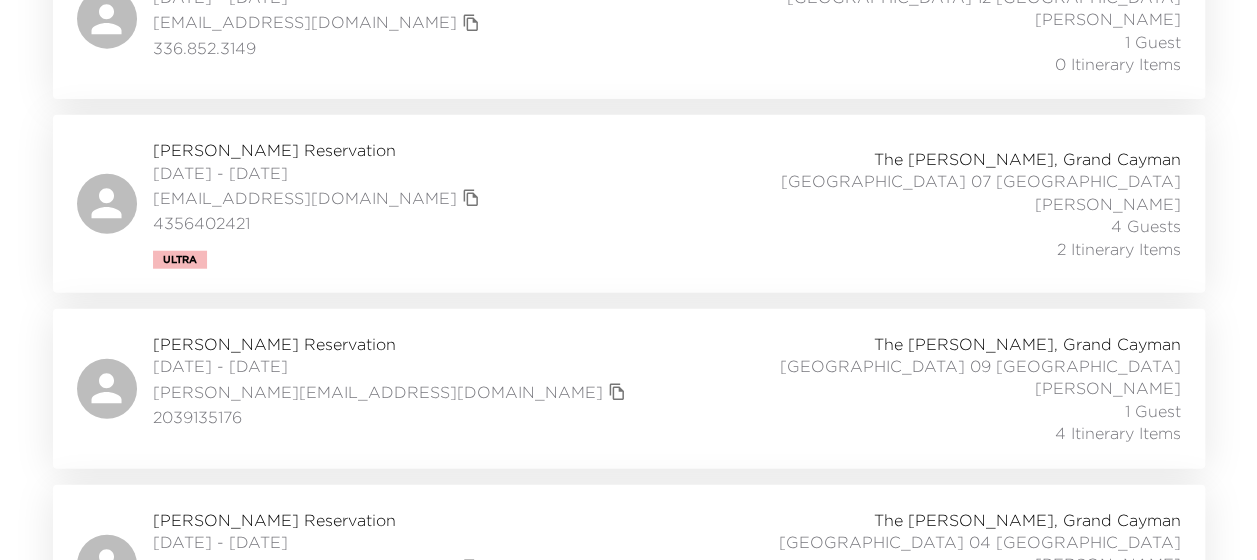 scroll, scrollTop: 2454, scrollLeft: 0, axis: vertical 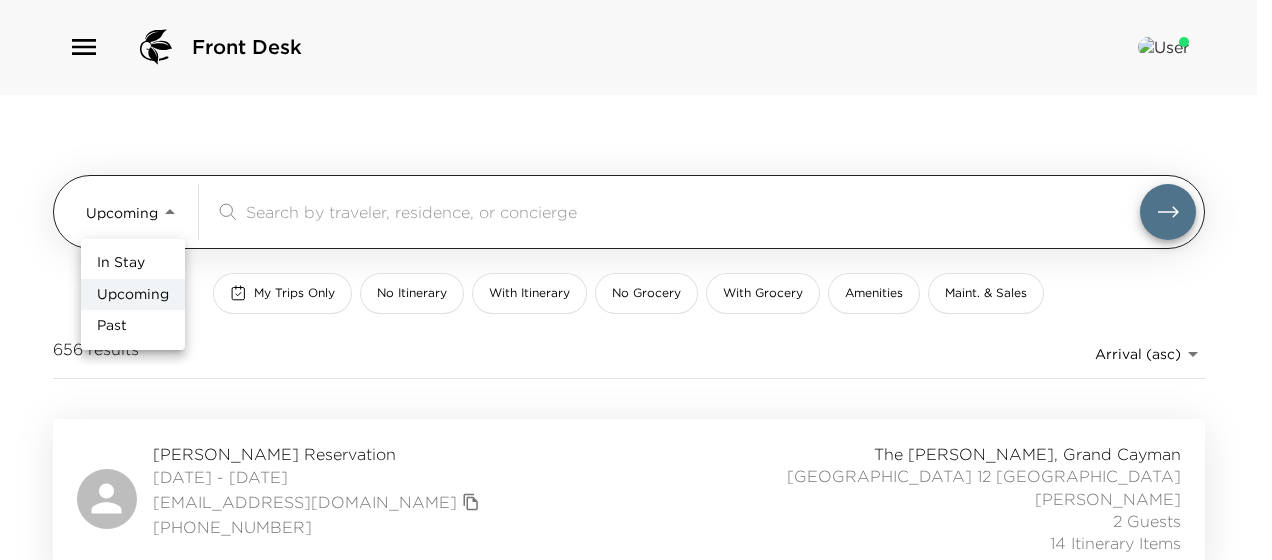click on "Front Desk Upcoming Upcoming ​ My Trips Only No Itinerary With Itinerary No Grocery With Grocery Amenities Maint. & Sales 656 results Arrival (asc) reservations_prod_arrival_asc Heather Yezak Reservation 07/03/2025 - 07/07/2025 mhyezak@sbcglobal.net 832-618-3026 The Ritz-Carlton, Grand Cayman Grand Cayman Villa 12 Grand Cayman Villas Dwene Ebanks 2 Guests 14 Itinerary Items Andy Levinson Reservation 07/05/2025 - 07/12/2025 alevinson6@gmail.com 9188500144 The Ritz-Carlton, Grand Cayman Grand Cayman Villa 04 Grand Cayman Villas Dwene Ebanks 1 Guest 17 Itinerary Items LAUREN (Oxley) Todd Reservation 07/05/2025 - 07/12/2025 laurentodd174@gmail.com (805)696-3466 The Ritz-Carlton, Grand Cayman Grand Cayman Villa 10 Grand Cayman Villas Karisha Cohen 7 Guests 1 Itinerary Item Cameron White-Ford Reservation 07/05/2025 - 07/12/2025 cameronwhiteford@gmail.com (303) 332-8774 The Ritz-Carlton, Grand Cayman Grand Cayman Villa 14 Grand Cayman Villas Glenovan Balfore 6 Guests 0 Itinerary Items Federico Santos Reservation" at bounding box center [636, 279] 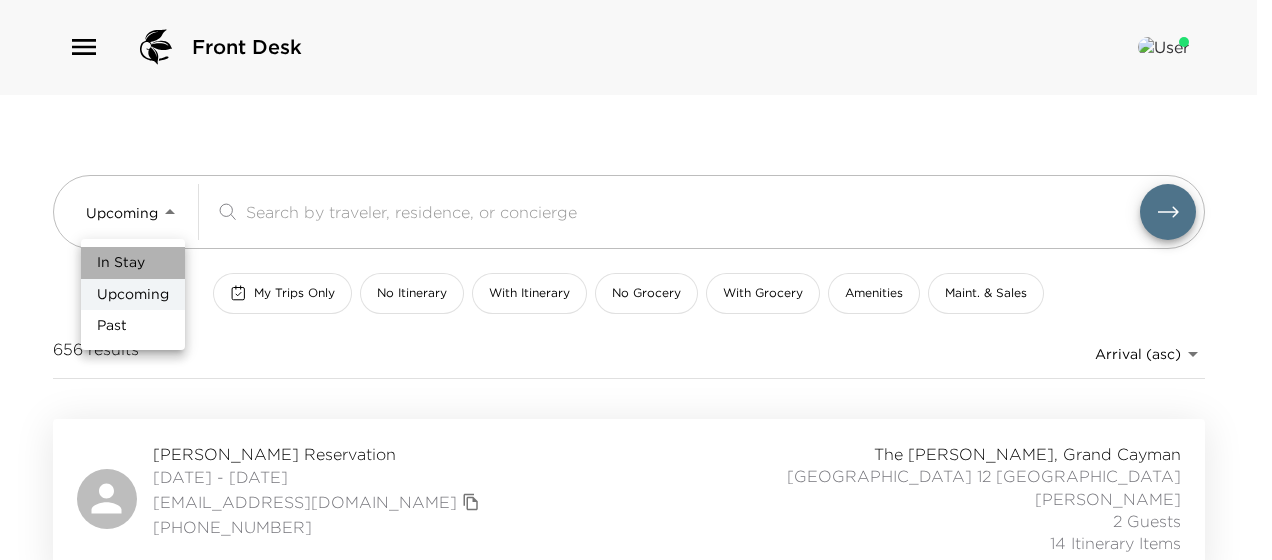 click on "In Stay" at bounding box center (133, 263) 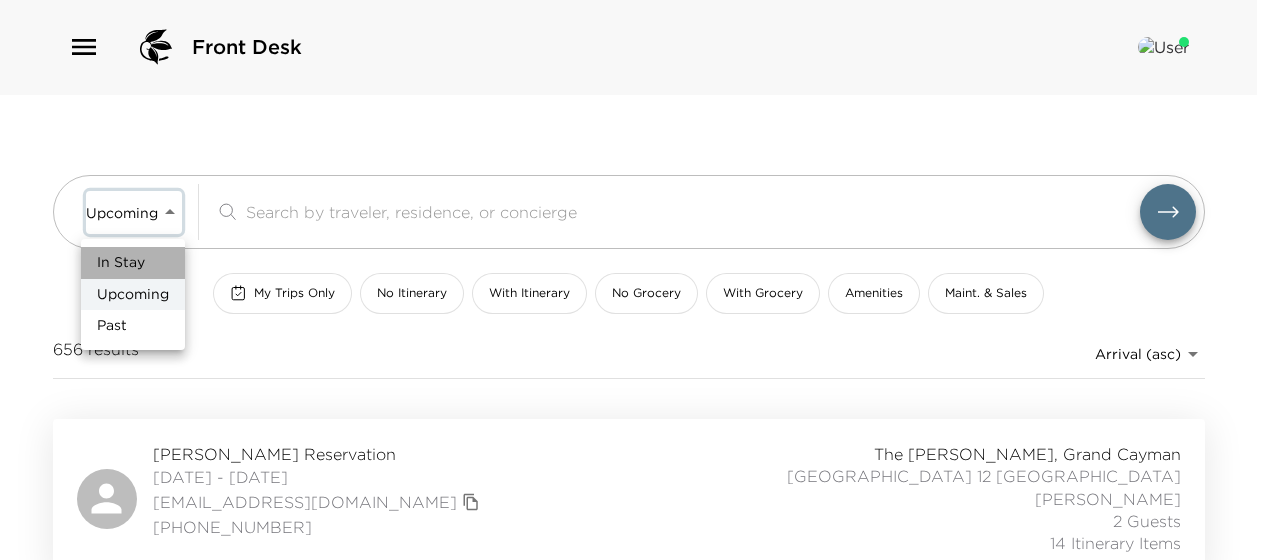 type on "In-Stay" 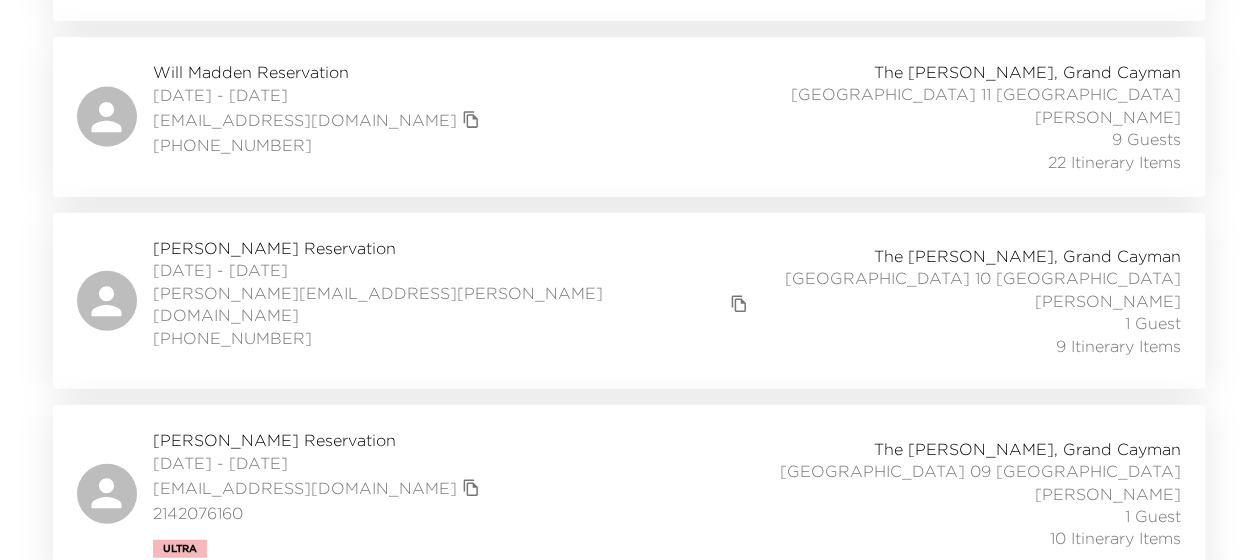 scroll, scrollTop: 2233, scrollLeft: 0, axis: vertical 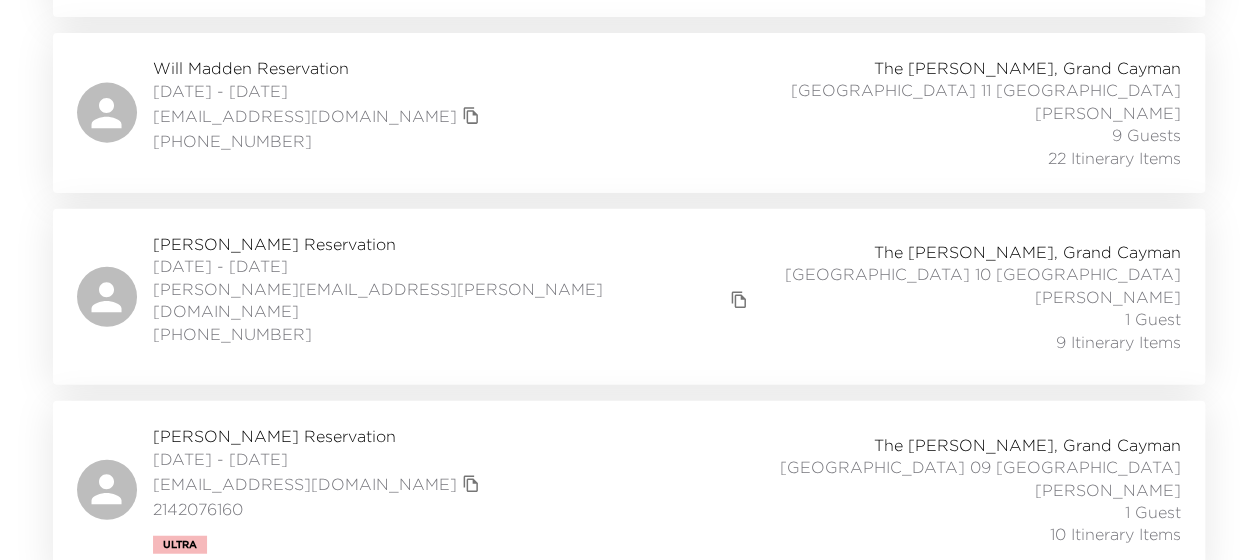 click on "Ellen Porter Reservation" at bounding box center (319, 436) 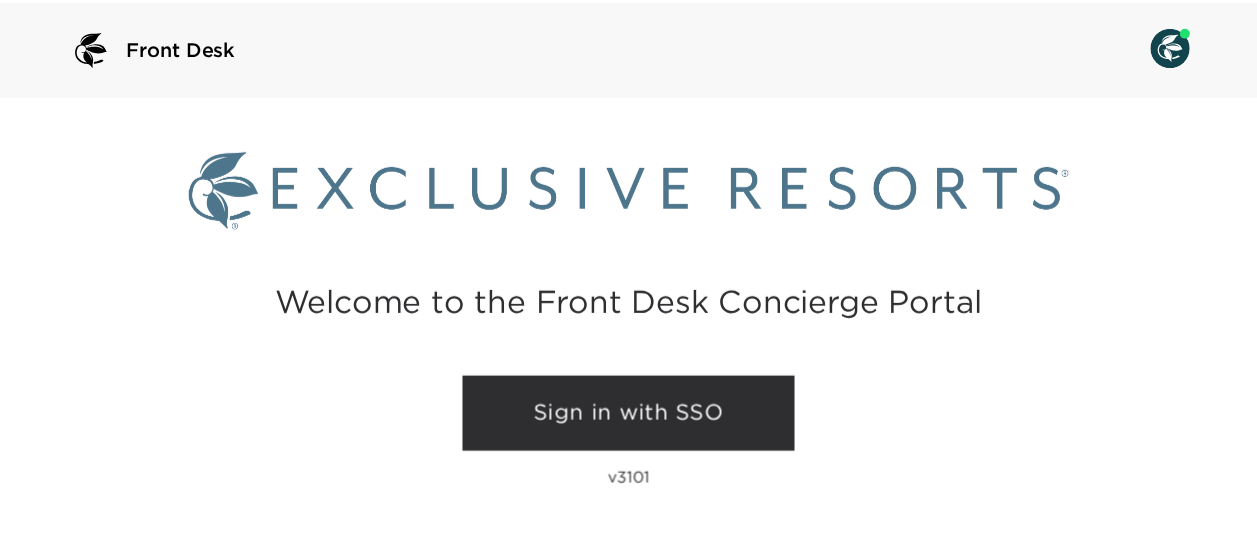 scroll, scrollTop: 0, scrollLeft: 0, axis: both 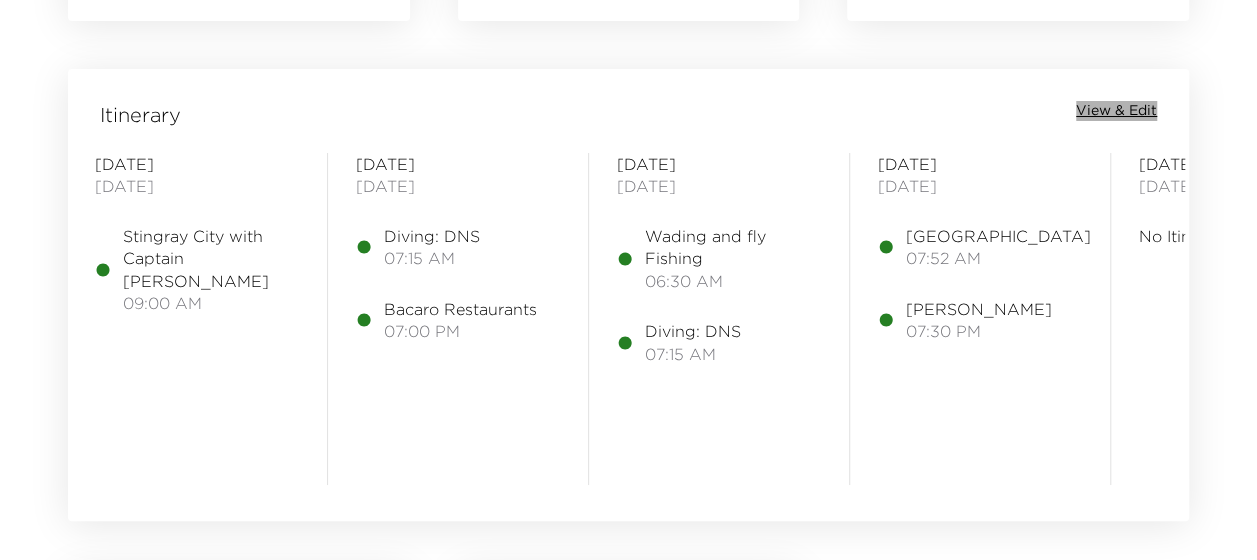 click on "View & Edit" at bounding box center (1116, 111) 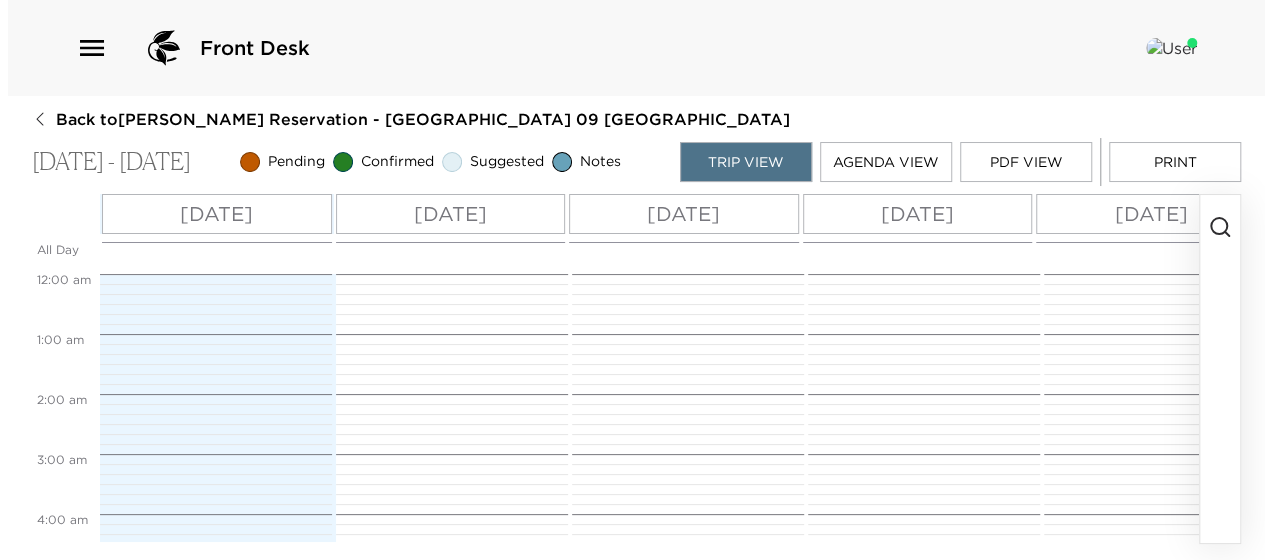 scroll, scrollTop: 0, scrollLeft: 0, axis: both 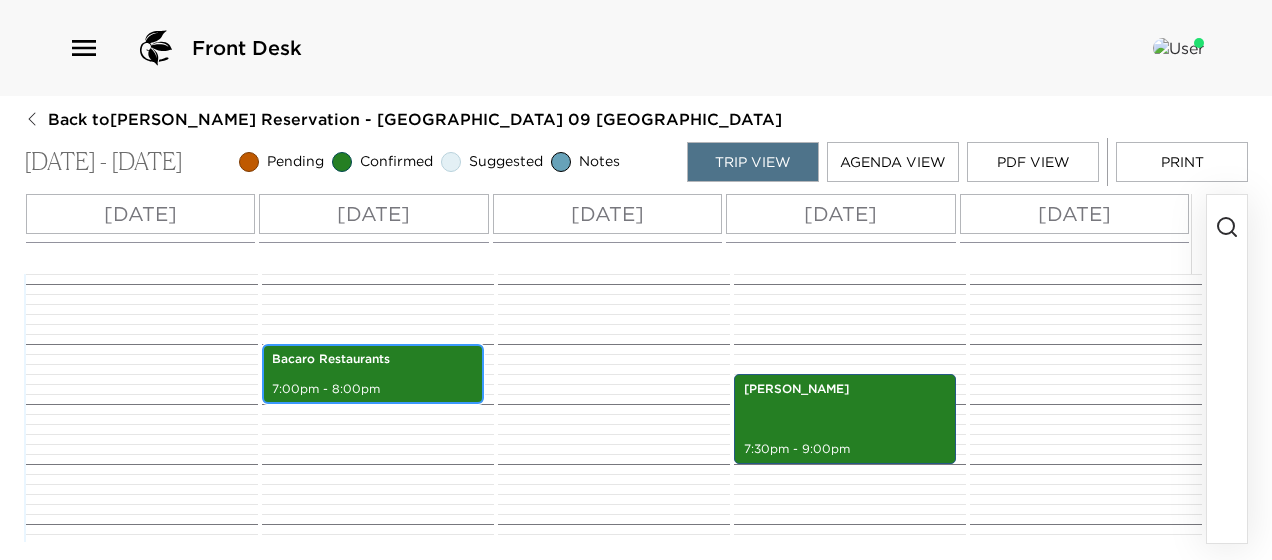 click on "Bacaro Restaurants 7:00pm - 8:00pm" at bounding box center [373, 374] 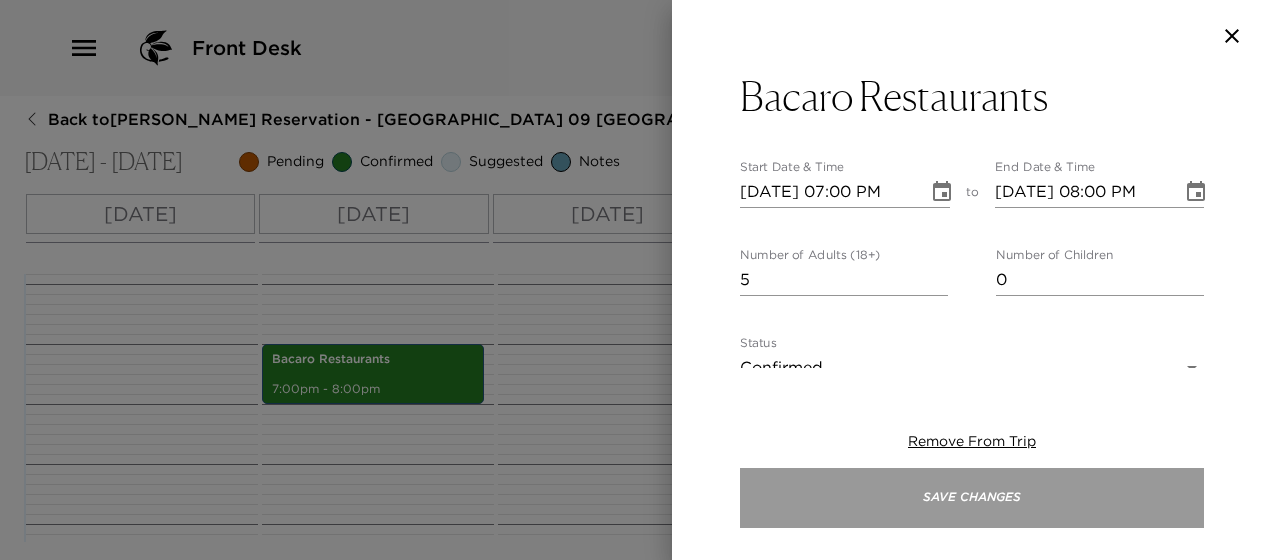 click on "Save Changes" at bounding box center [972, 498] 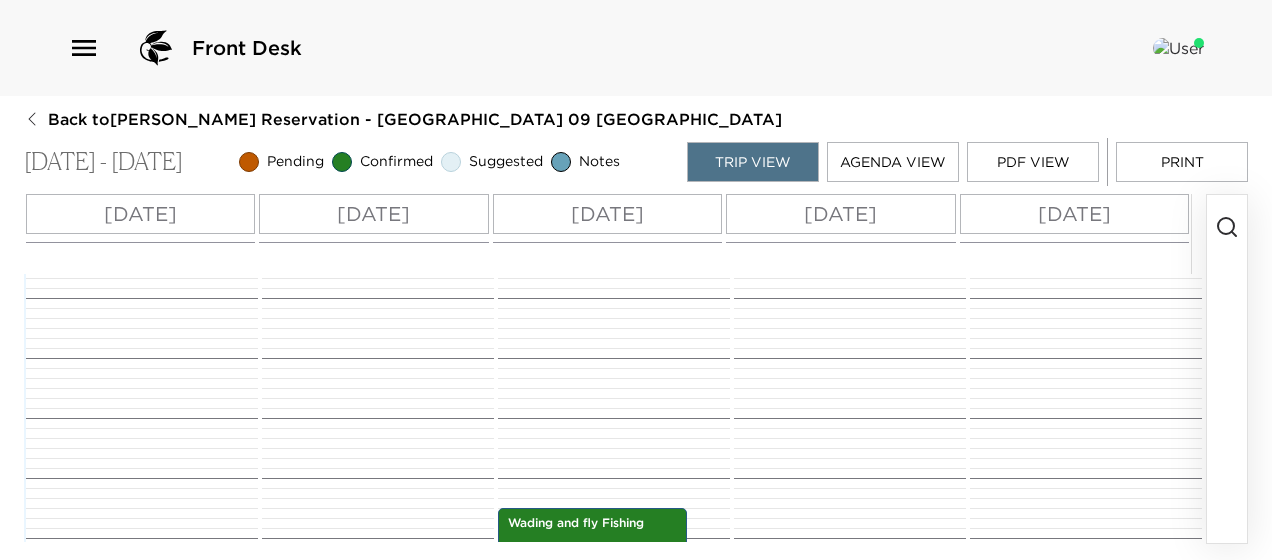 scroll, scrollTop: 0, scrollLeft: 0, axis: both 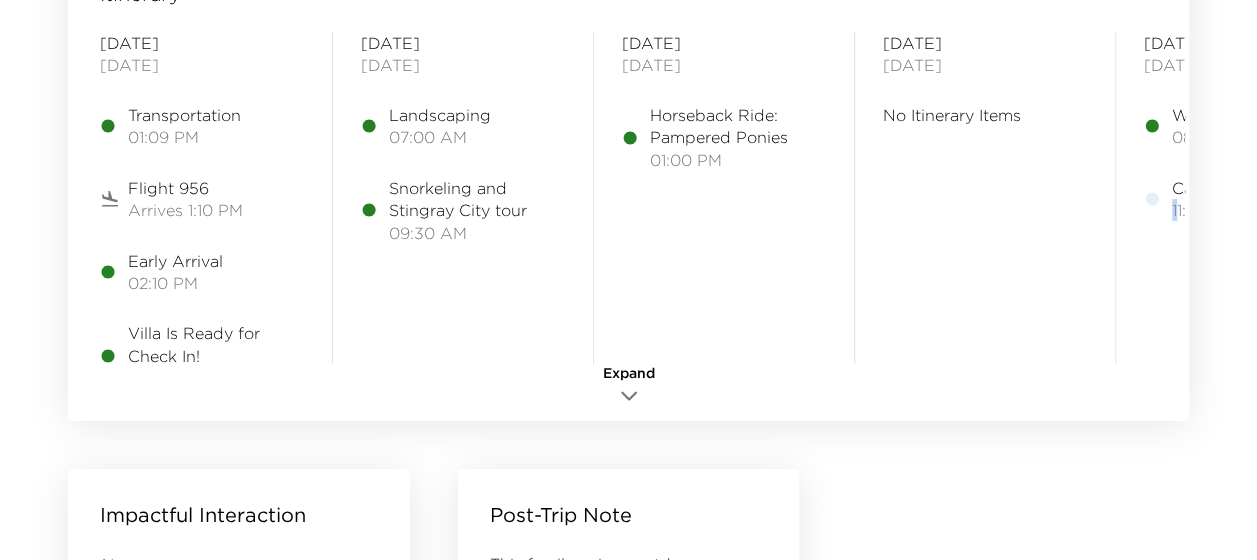drag, startPoint x: 1175, startPoint y: 370, endPoint x: 1166, endPoint y: 356, distance: 16.643316 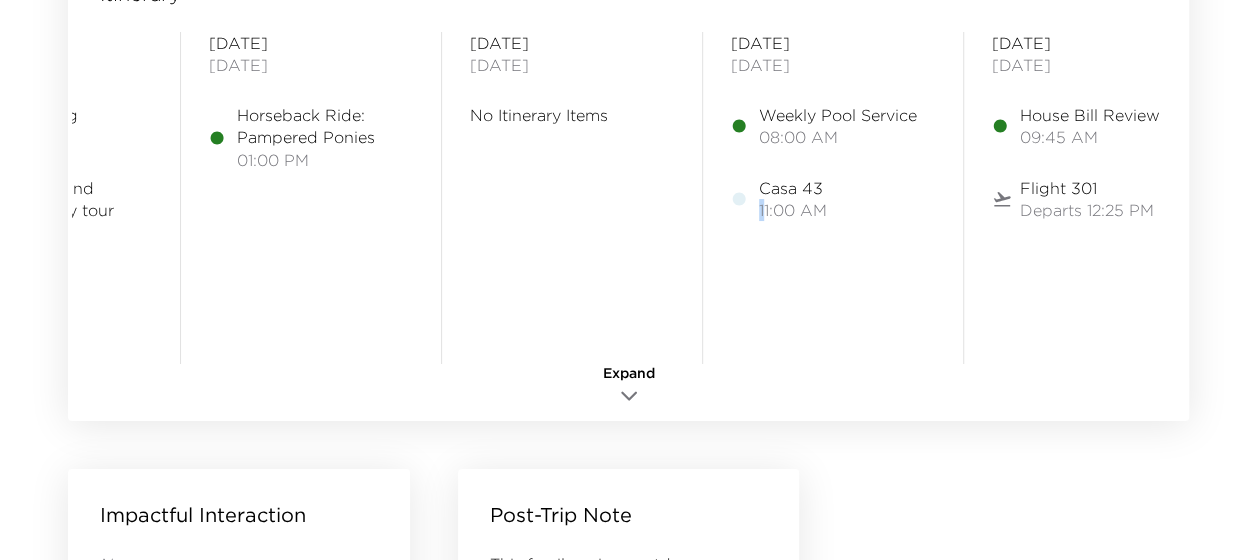 scroll, scrollTop: 0, scrollLeft: 450, axis: horizontal 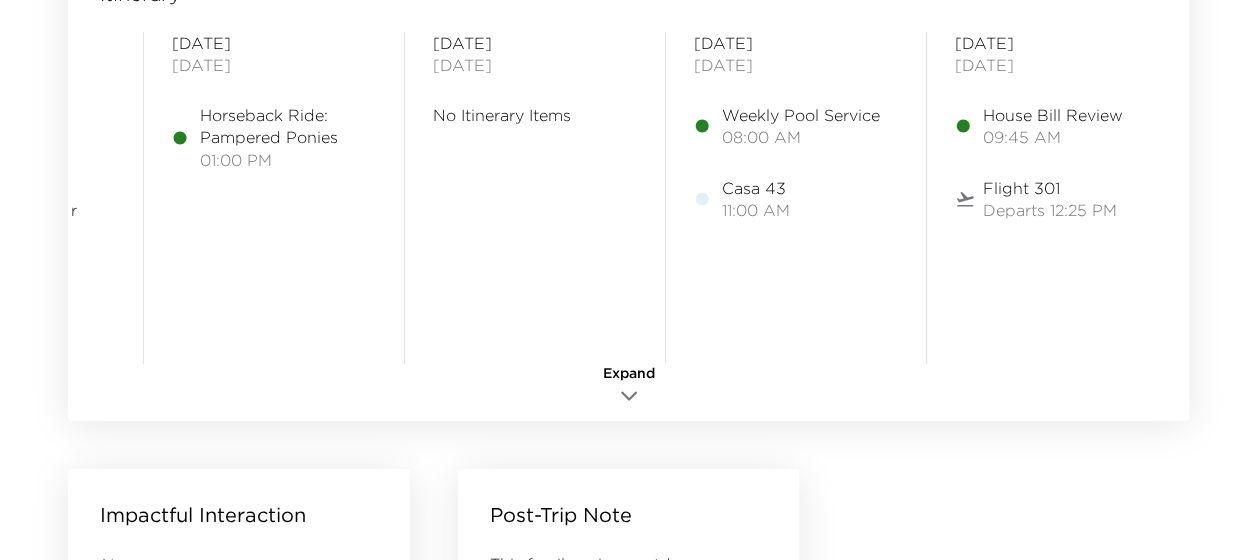 click on "Casa 43 11:00 AM" at bounding box center (796, 199) 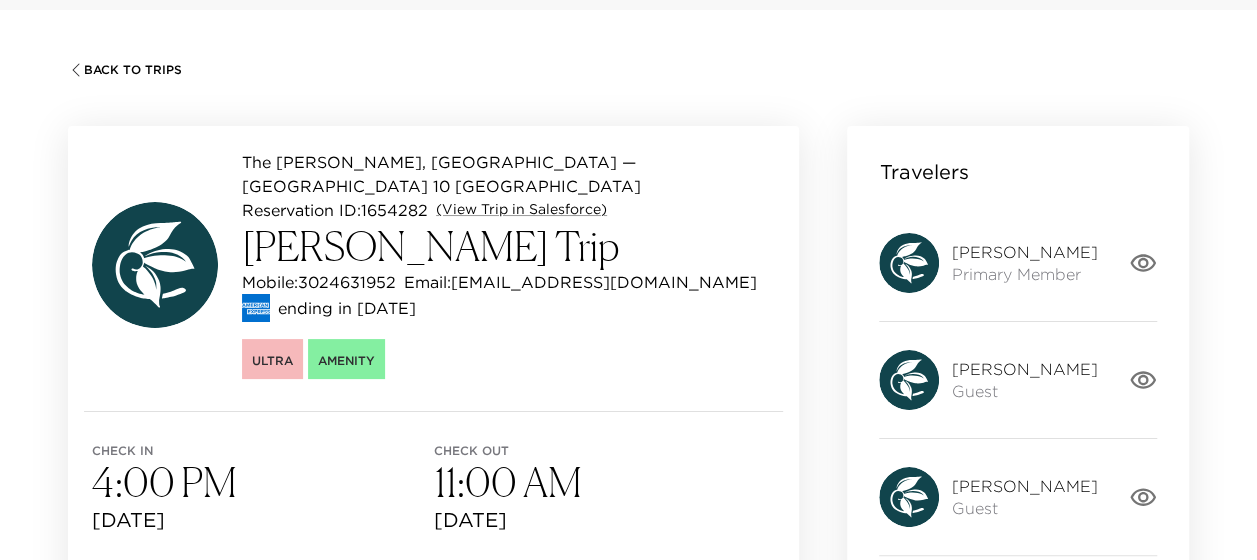 scroll, scrollTop: 0, scrollLeft: 0, axis: both 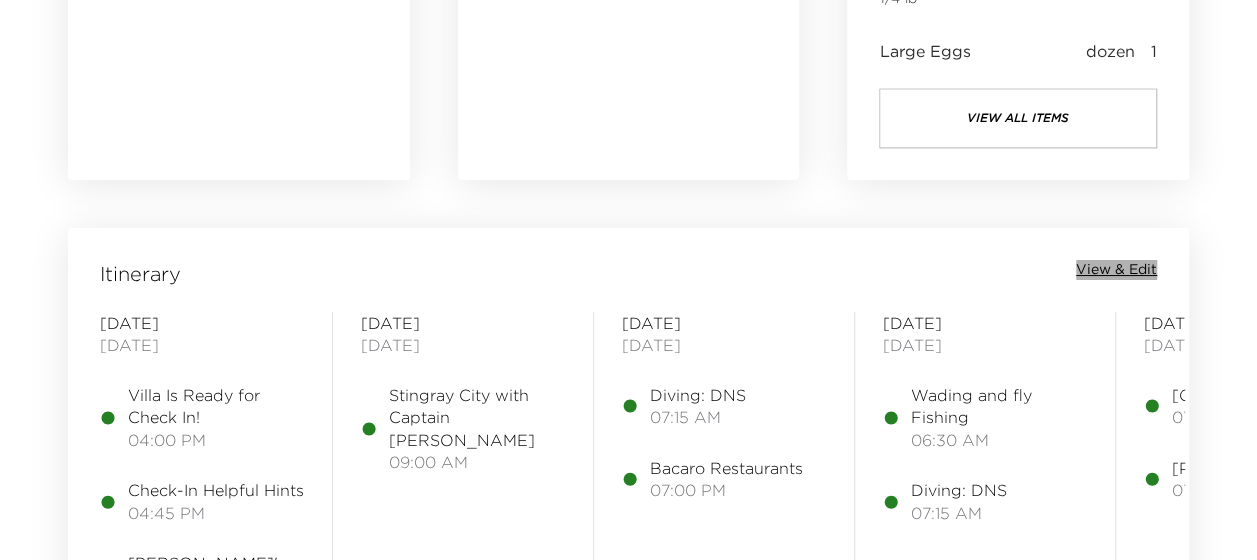 click on "View & Edit" at bounding box center (1116, 270) 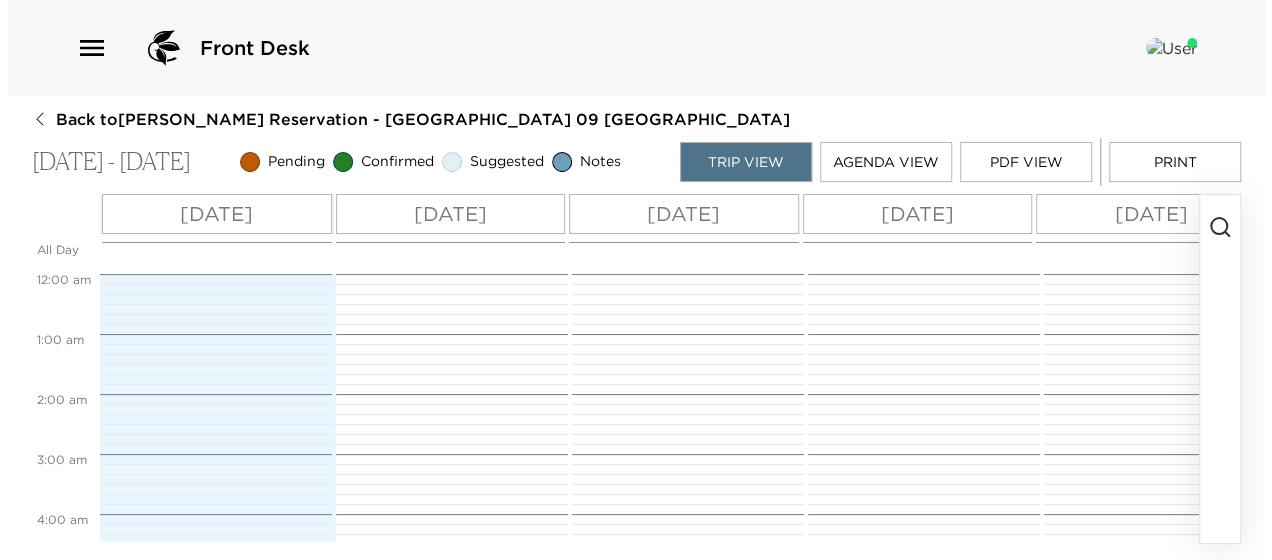 scroll, scrollTop: 0, scrollLeft: 0, axis: both 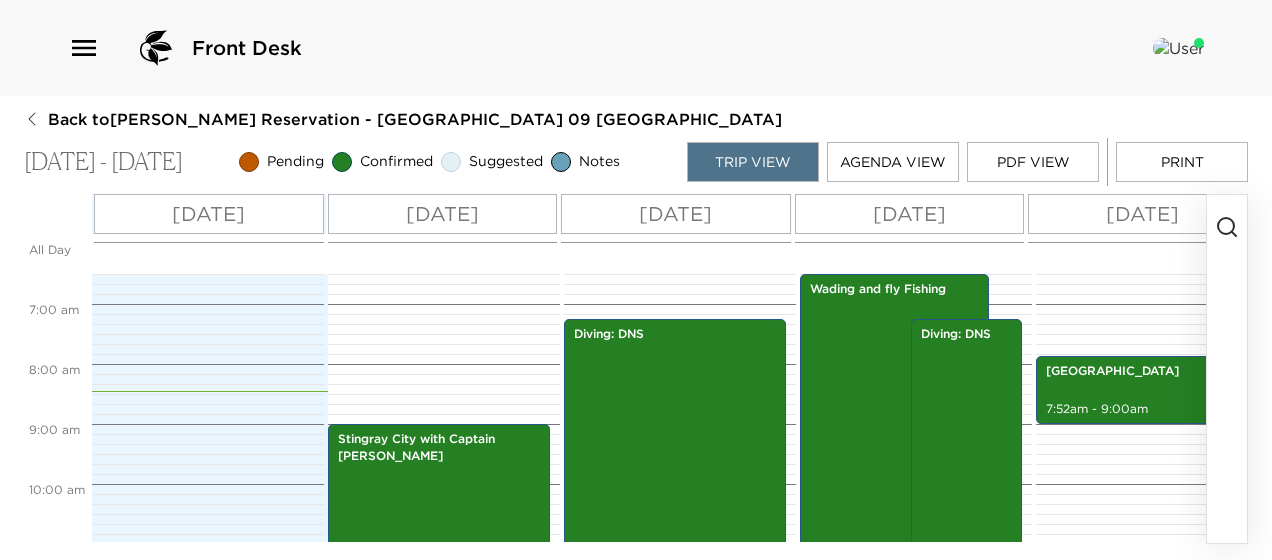 click 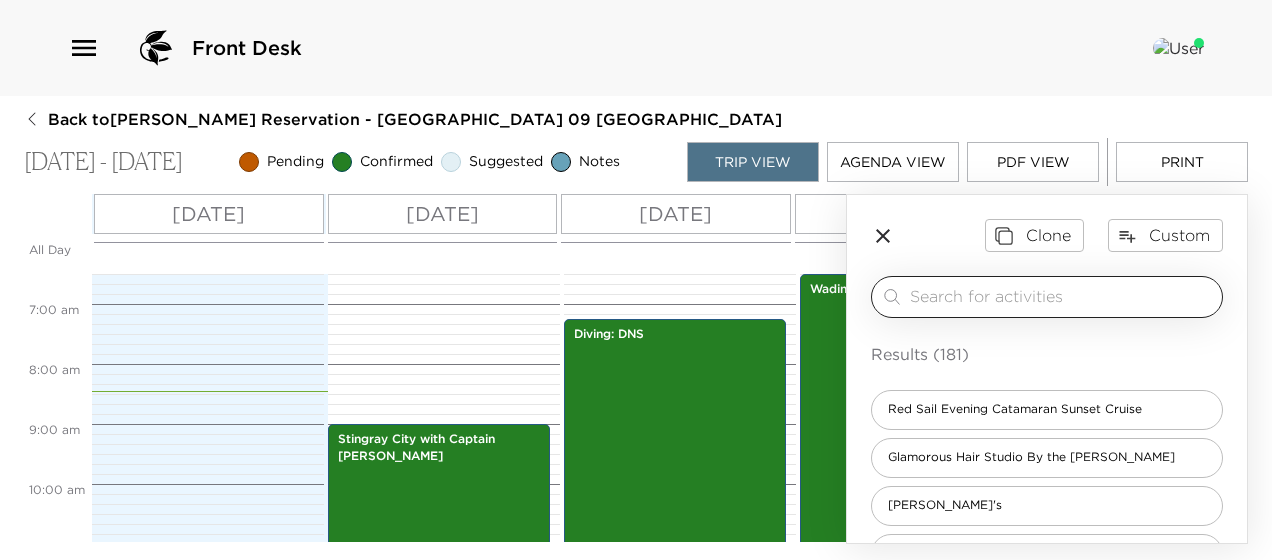 click at bounding box center [1062, 296] 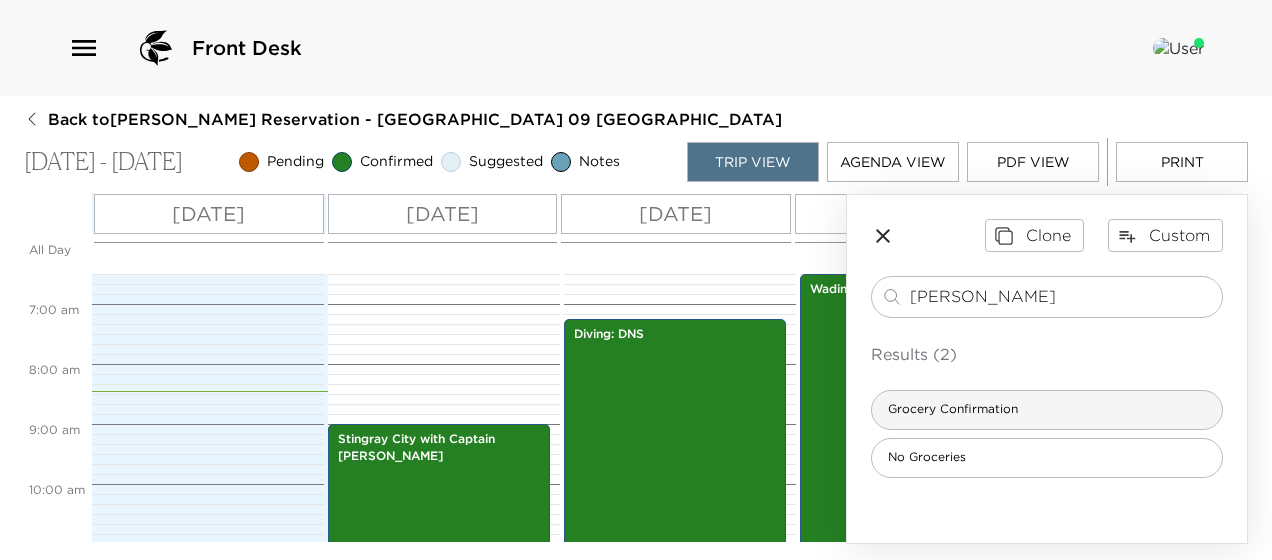 type on "groce" 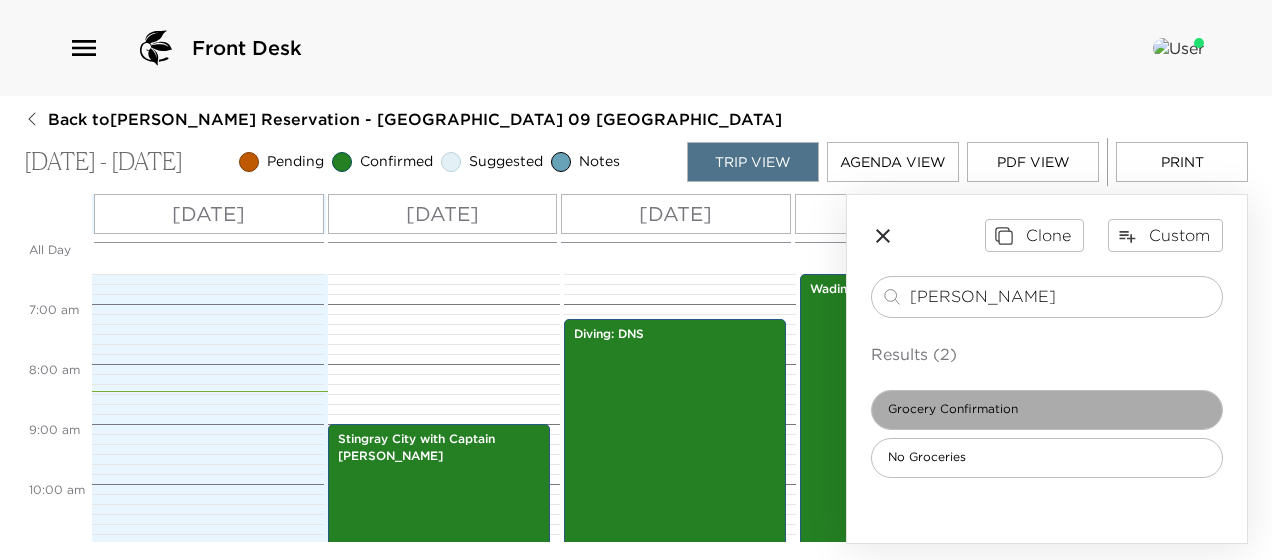 click on "Grocery Confirmation" at bounding box center [1047, 410] 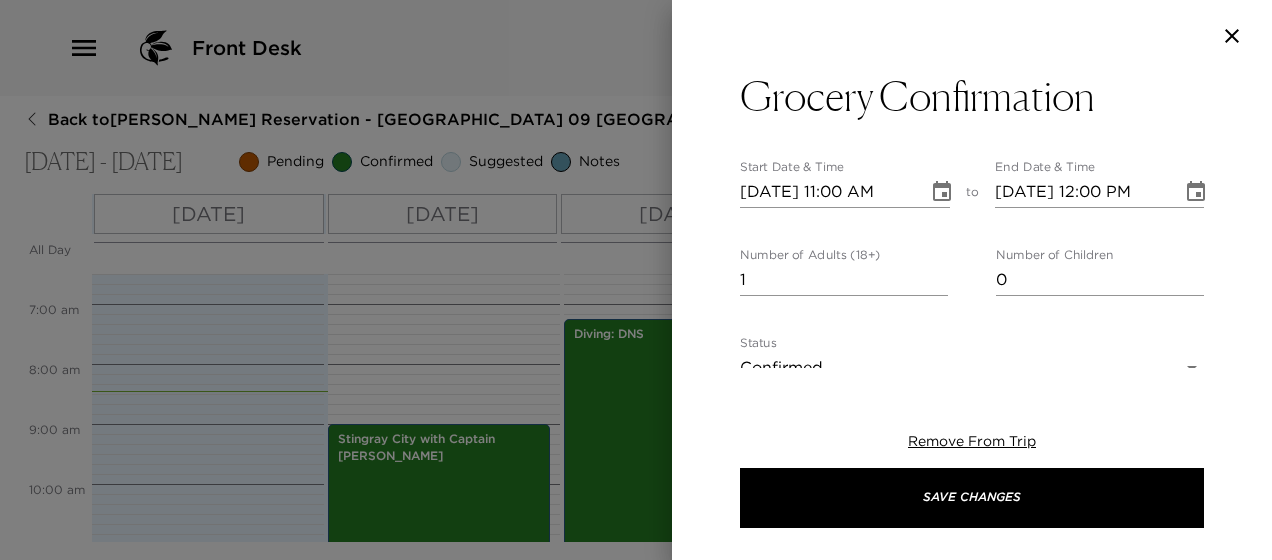 type on "I am in receipt of your grocery request and your groceries will be stocked in your residence prior to your arrival.
DELIVERY FEE IS KYD$14.95 PER DELIVERY
Please note if you will require additional items while In-house, there will be a charge of USD $25.00 per request for additional grocery orders. Your order will be delivered within 24 hours." 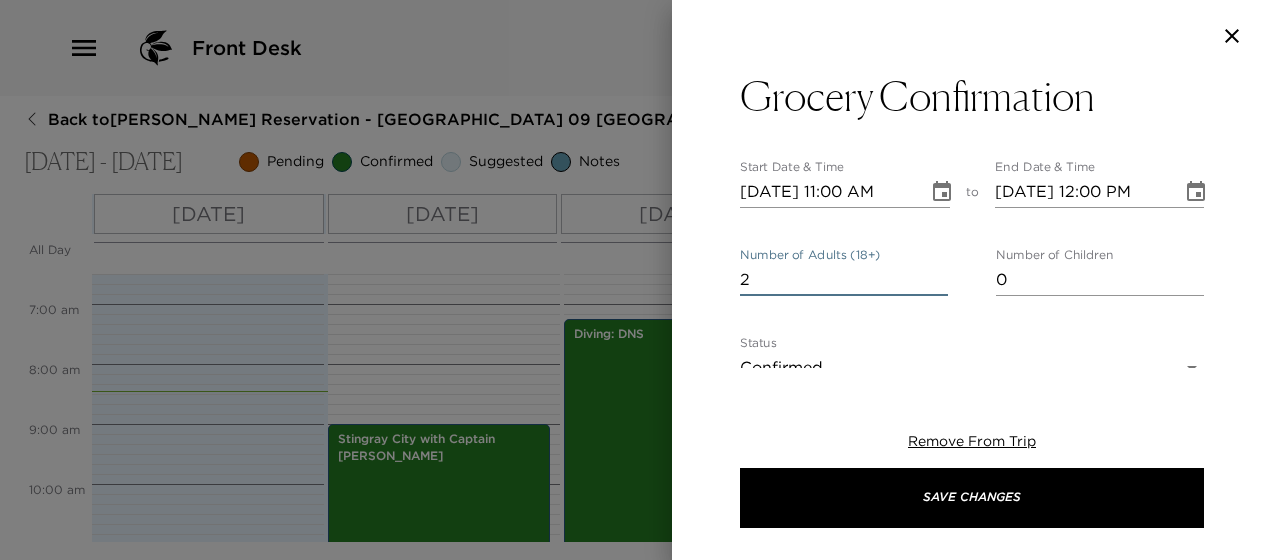 click on "2" at bounding box center (844, 280) 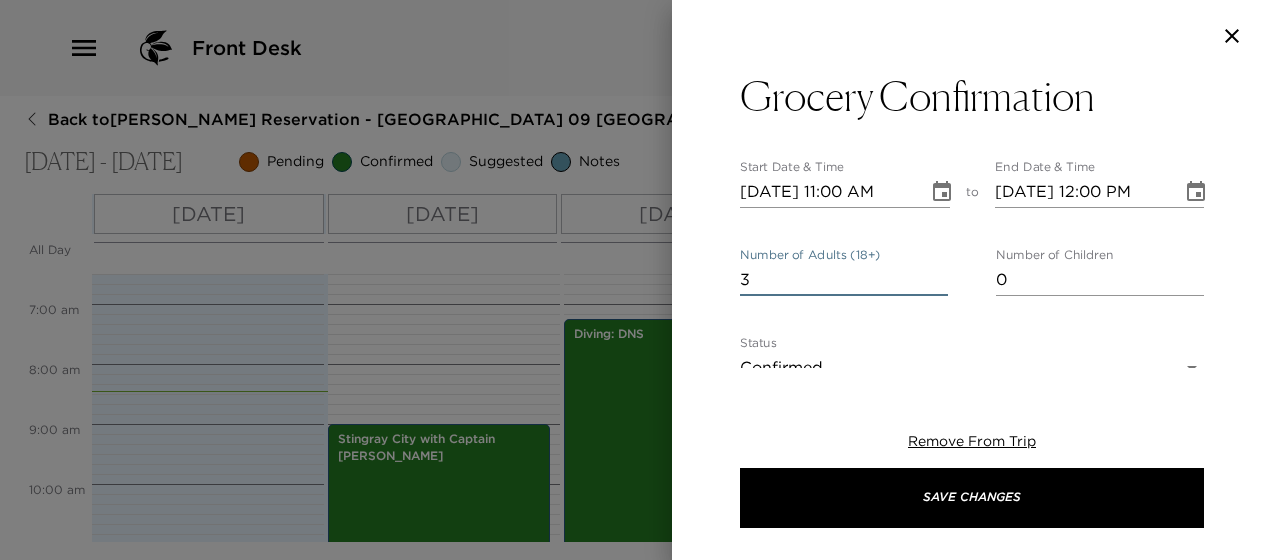 click on "3" at bounding box center [844, 280] 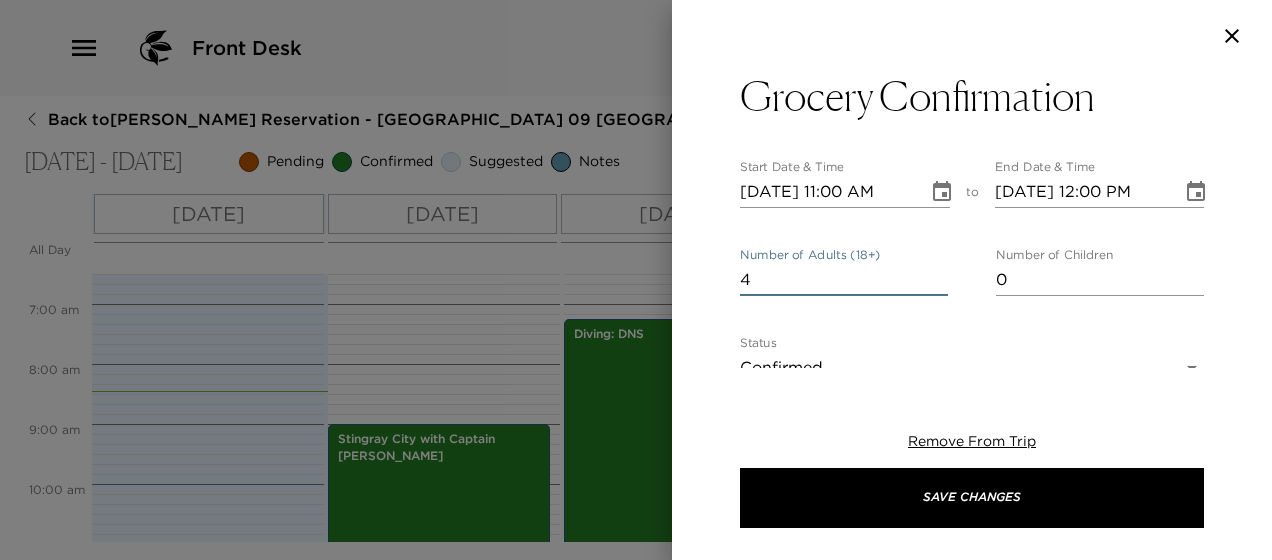 click on "4" at bounding box center [844, 280] 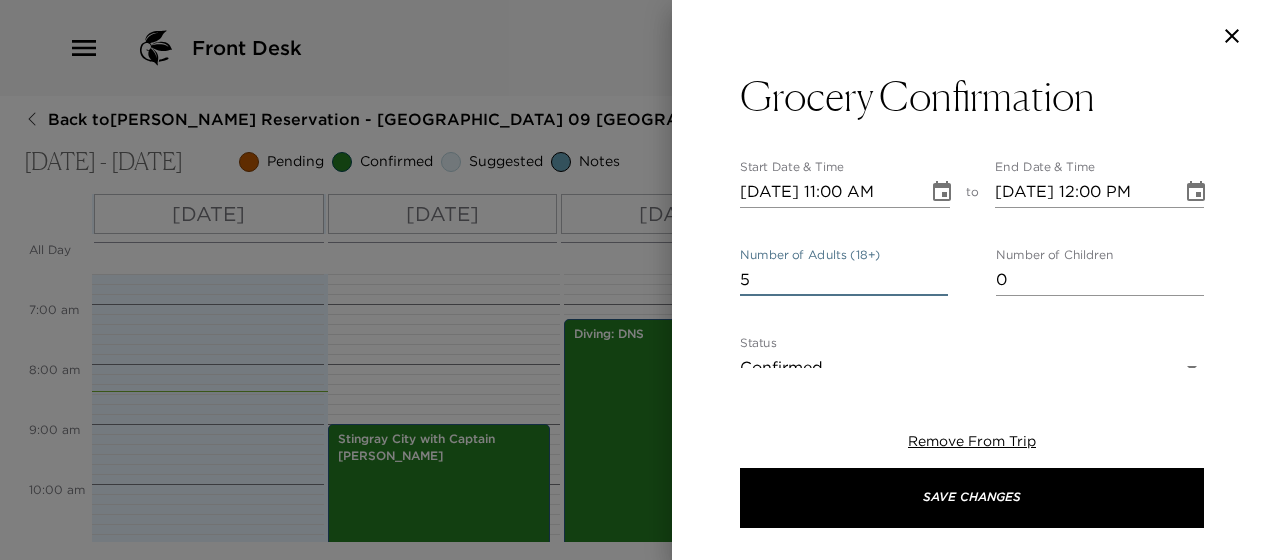 type on "5" 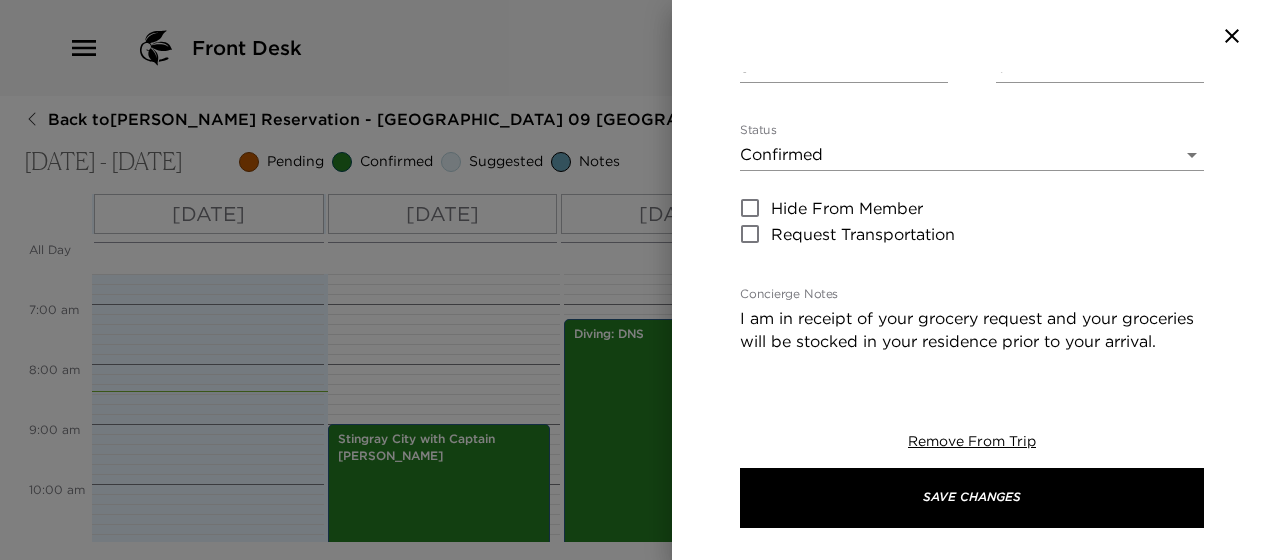 scroll, scrollTop: 306, scrollLeft: 0, axis: vertical 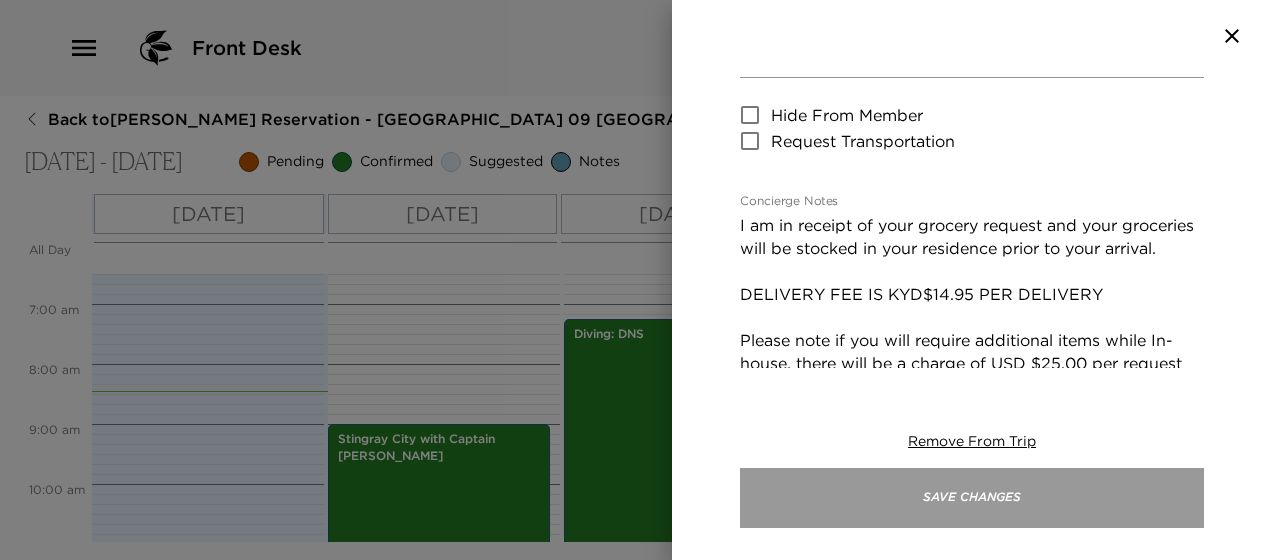 click on "Save Changes" at bounding box center [972, 498] 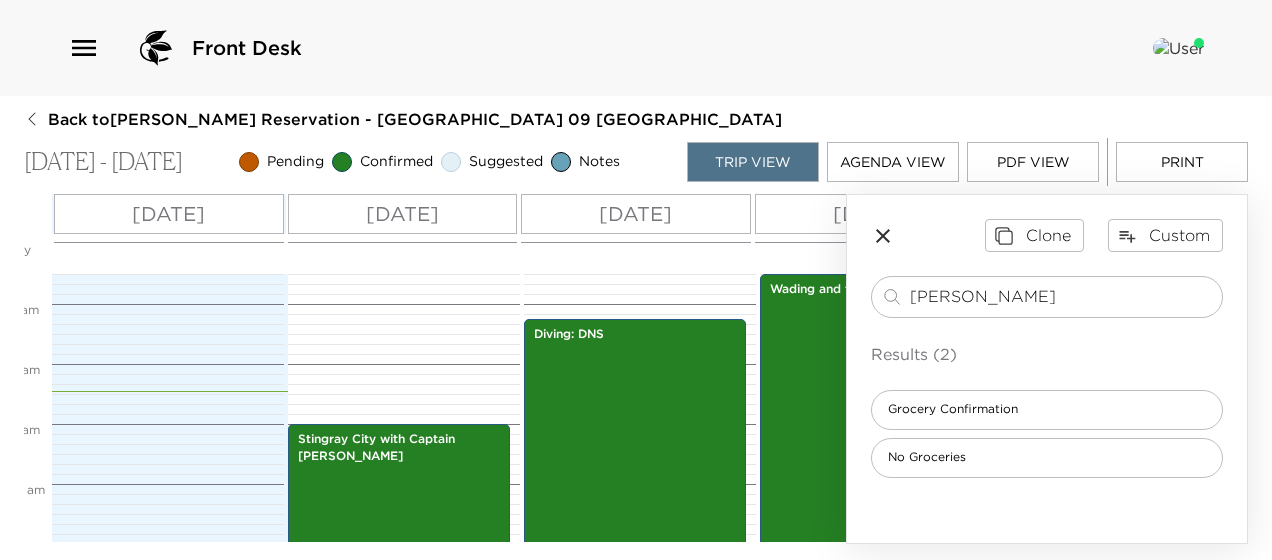 scroll, scrollTop: 0, scrollLeft: 0, axis: both 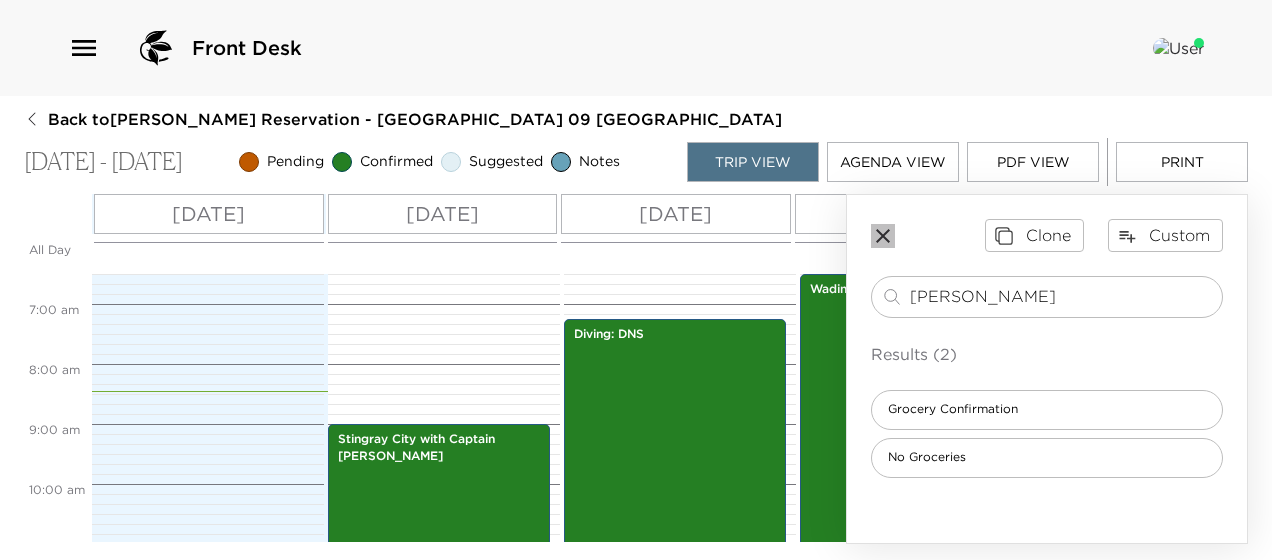 click 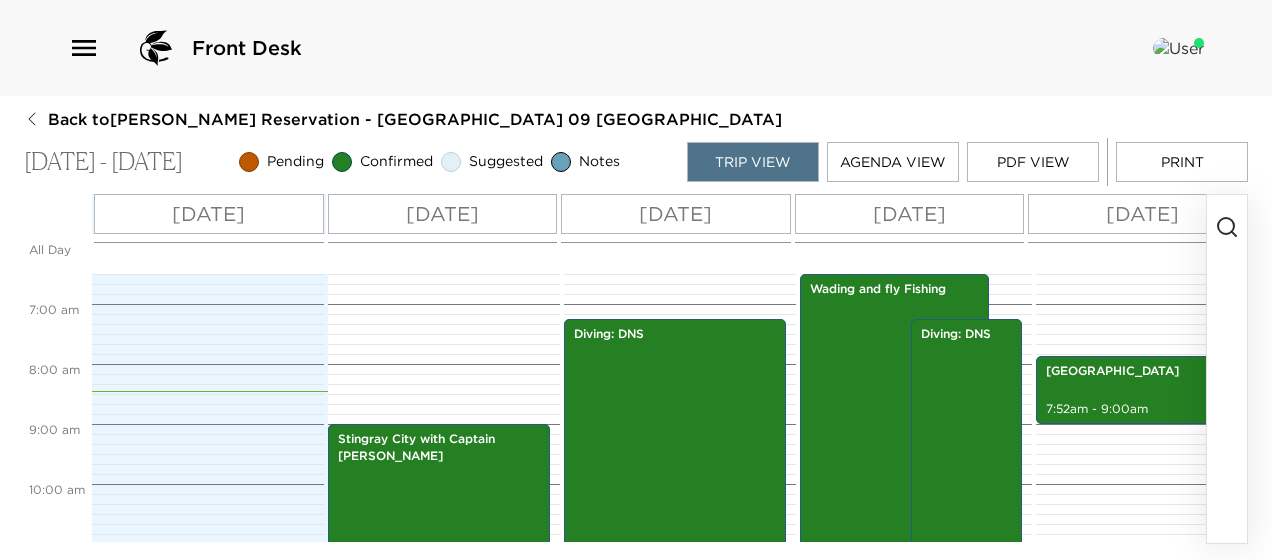 click 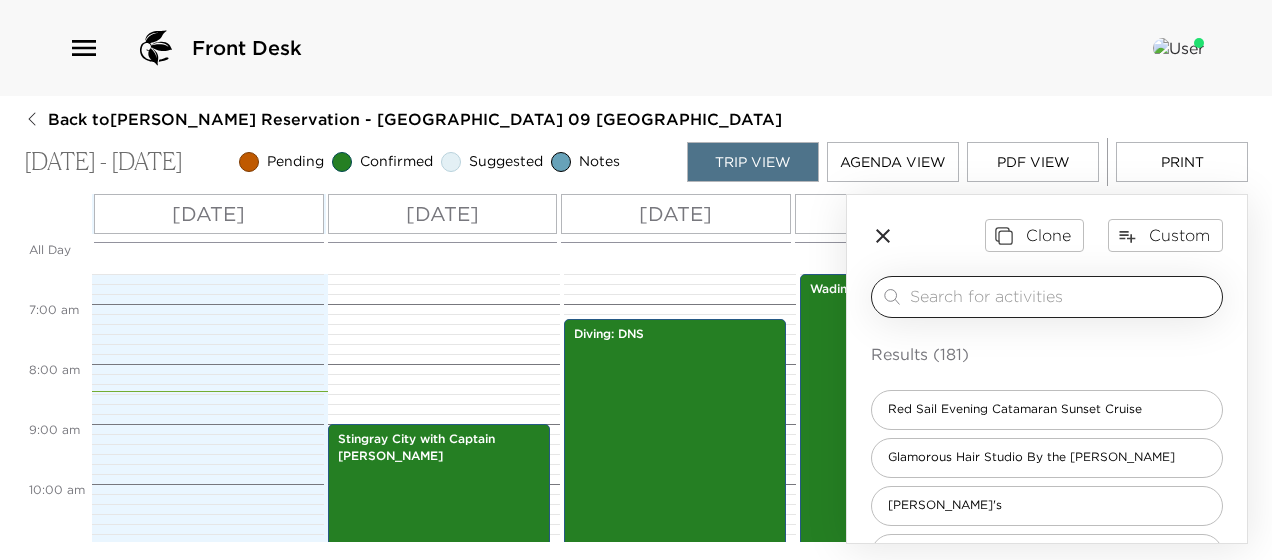 click at bounding box center [1062, 296] 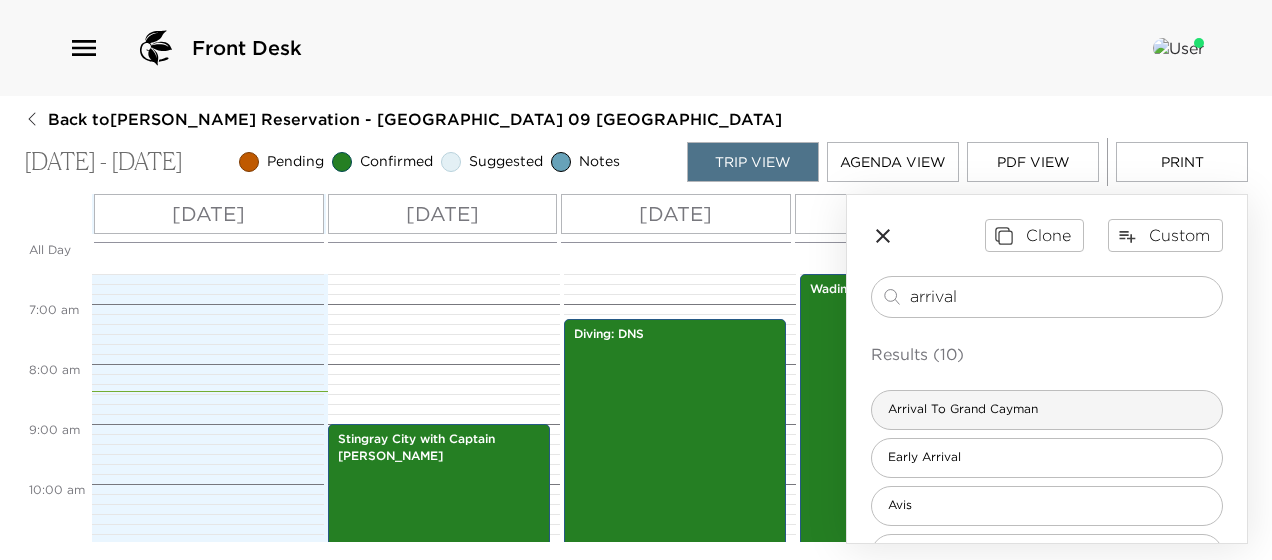 type on "arrival" 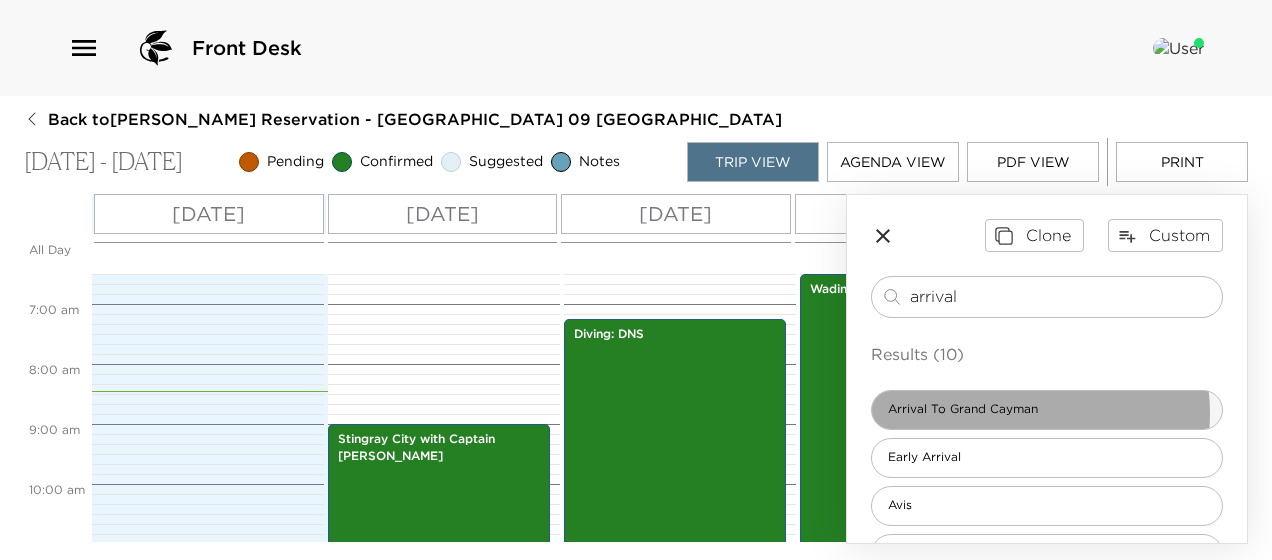 click on "Arrival To Grand Cayman" at bounding box center (963, 409) 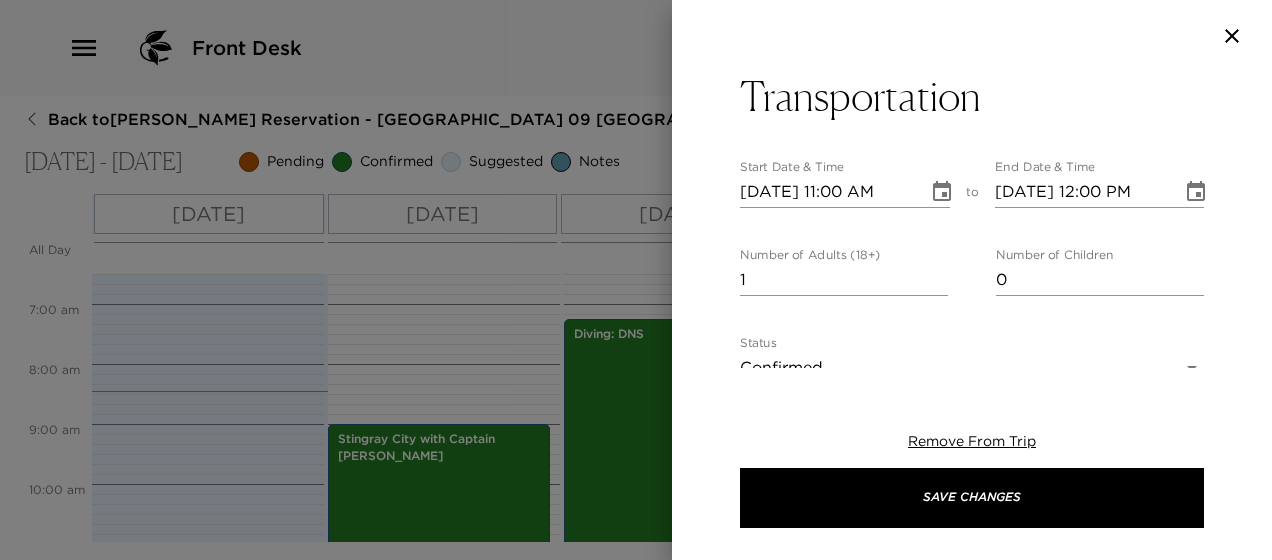click on "07/01/2025 11:00 AM" at bounding box center [827, 192] 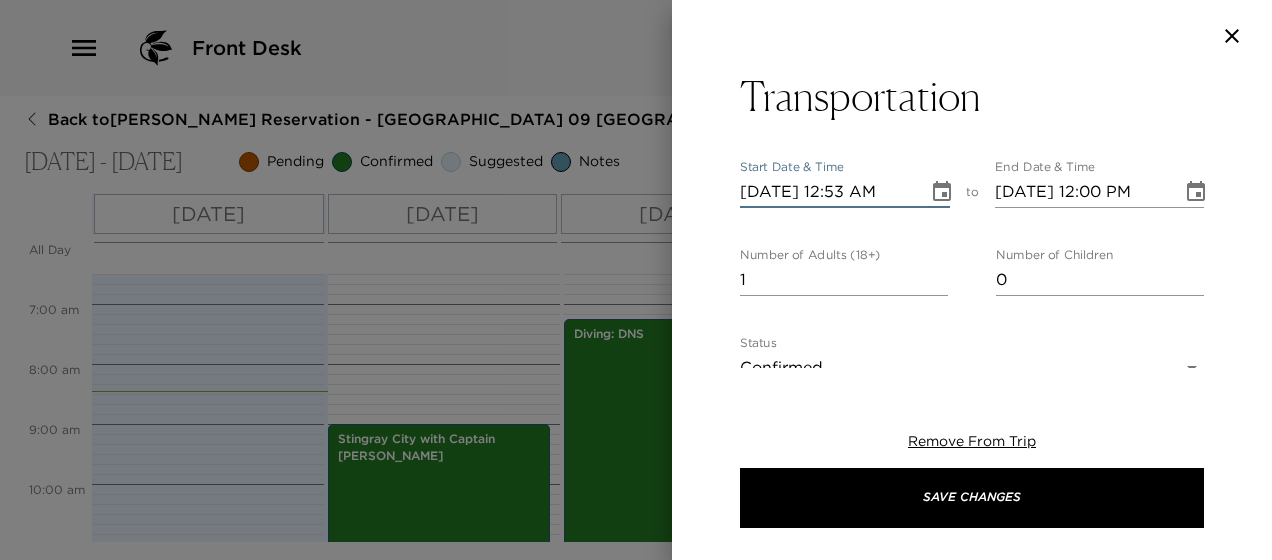 type on "07/01/2025 12:53 AM" 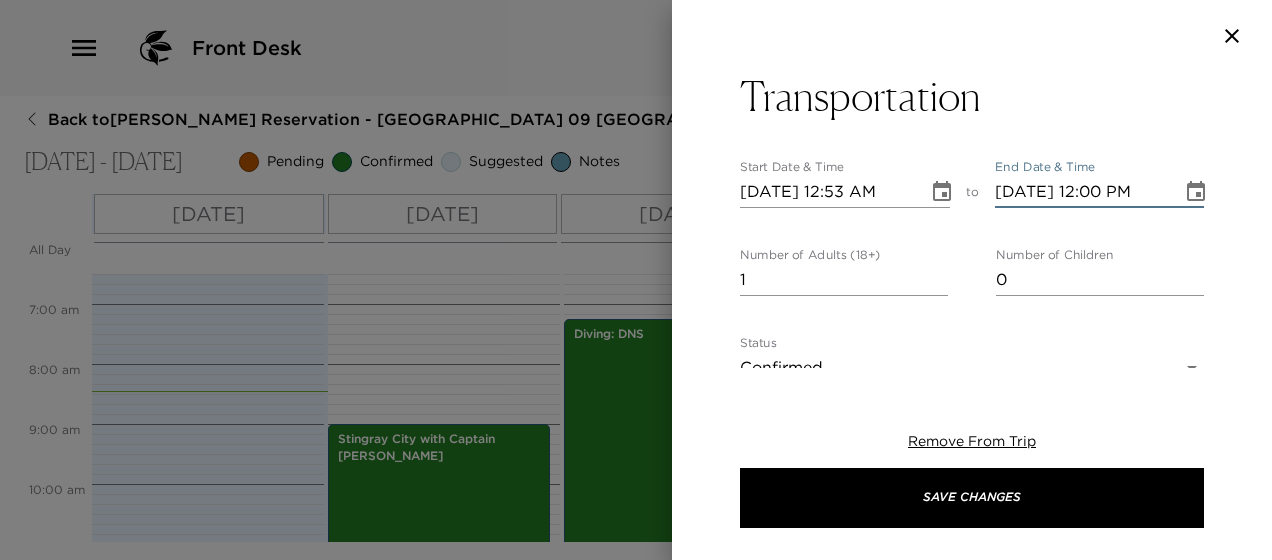 click on "07/01/2025 12:00 PM" at bounding box center (1082, 192) 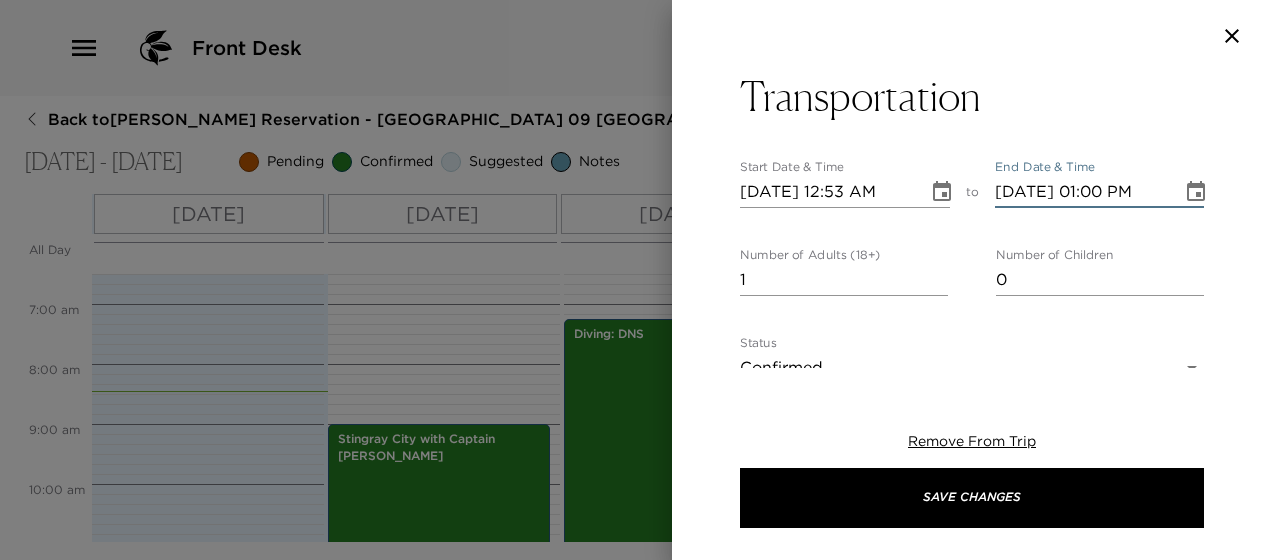 type on "07/01/2025 01:00 PM" 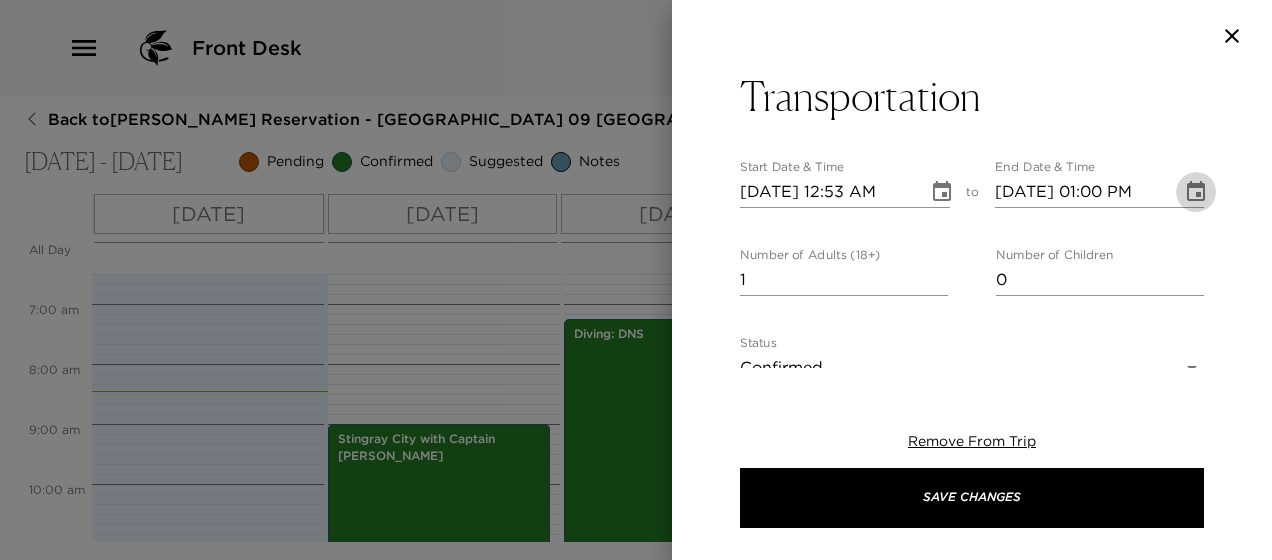 type 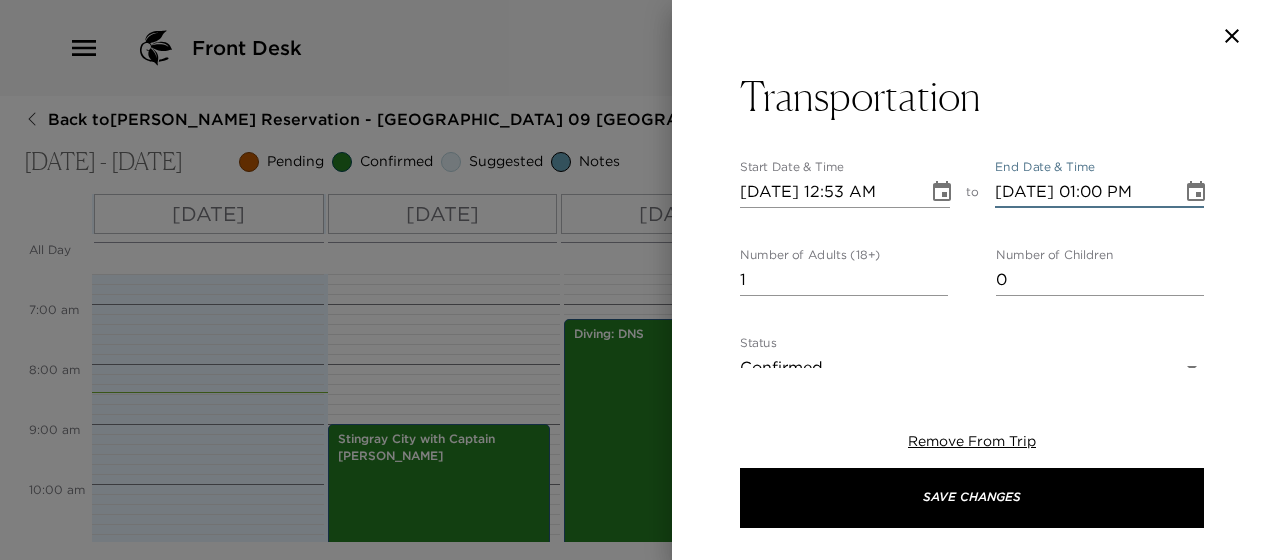 click on "07/01/2025 01:00 PM" at bounding box center (1082, 192) 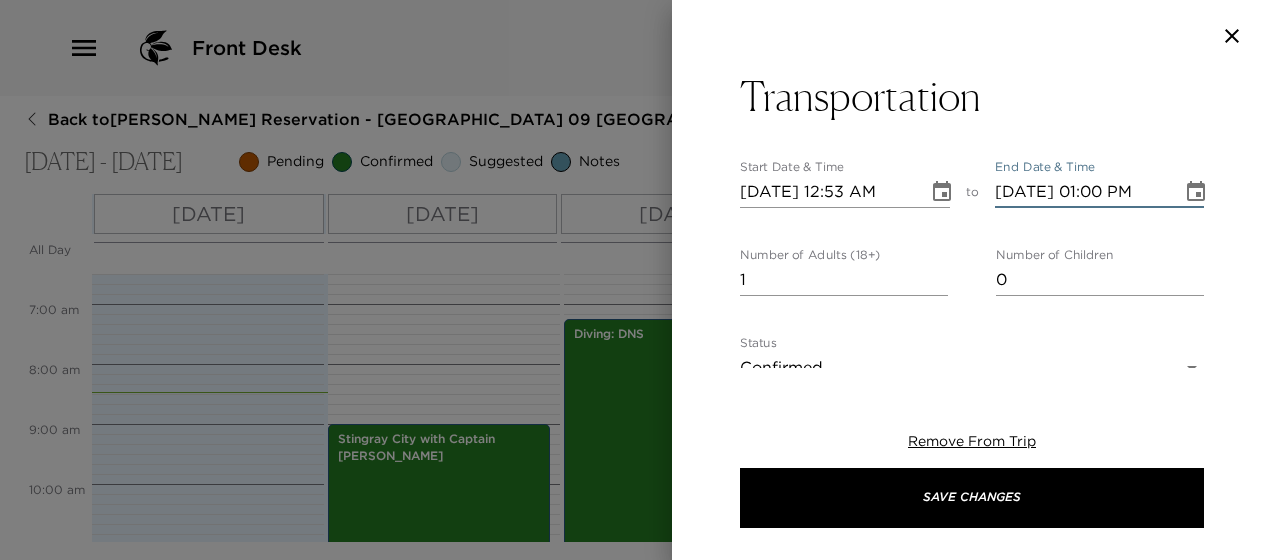 click on "07/01/2025 01:00 PM" at bounding box center (1082, 192) 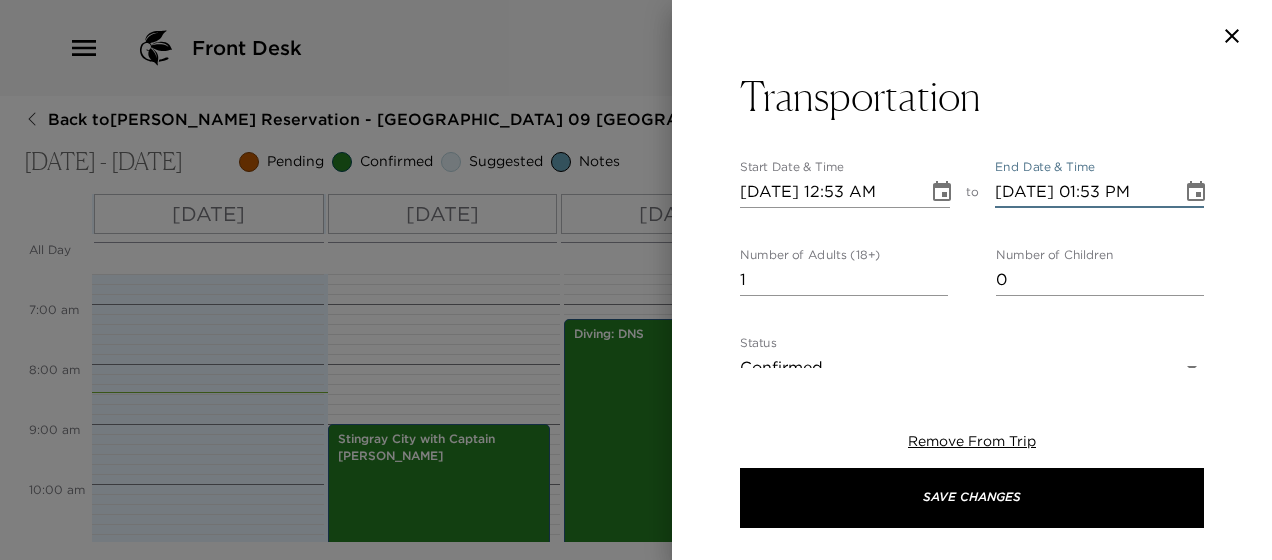 type on "07/01/2025 01:53 PM" 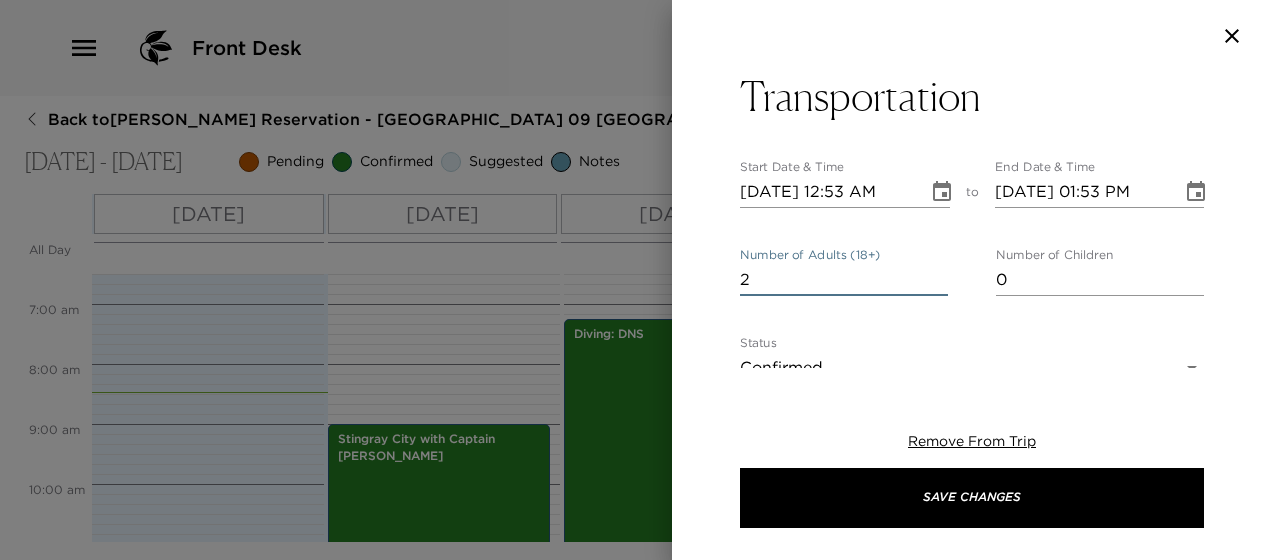 click on "2" at bounding box center [844, 280] 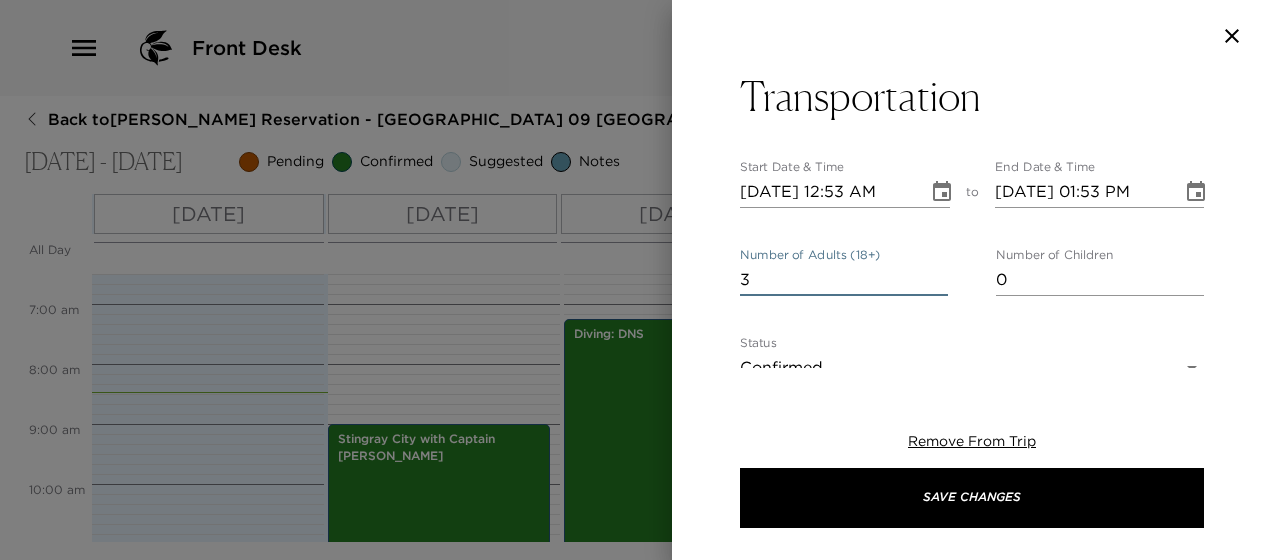 click on "3" at bounding box center (844, 280) 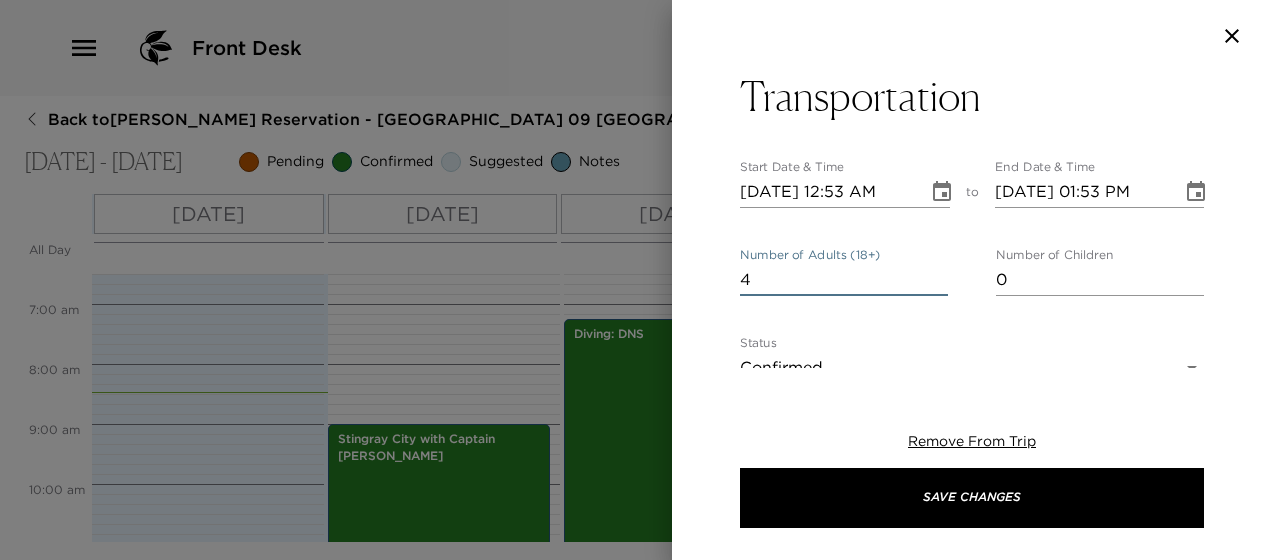 click on "4" at bounding box center (844, 280) 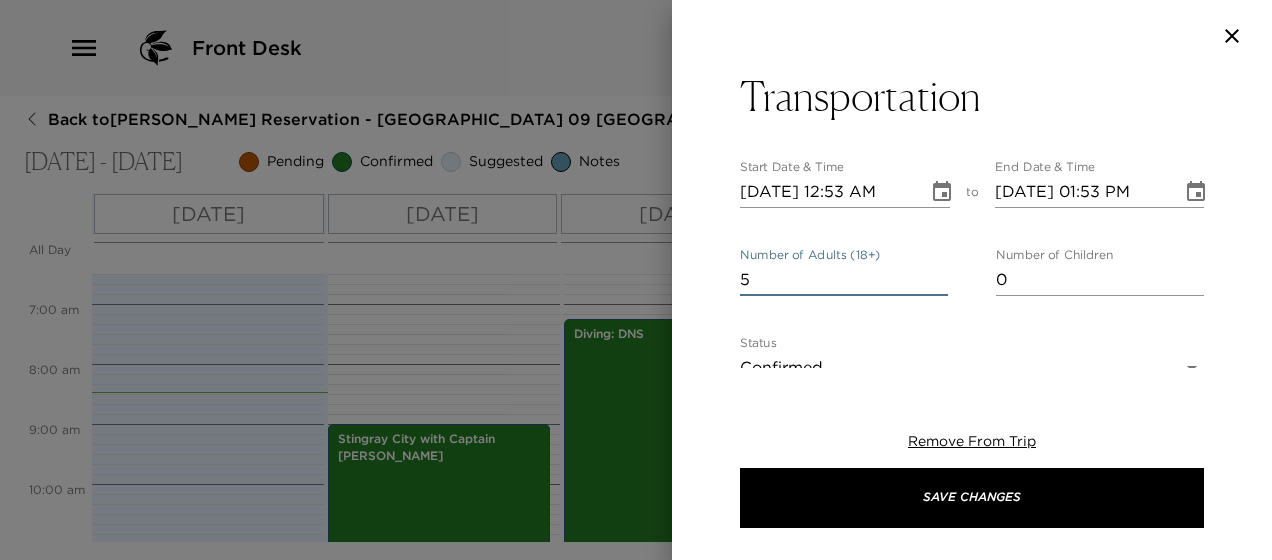 type on "5" 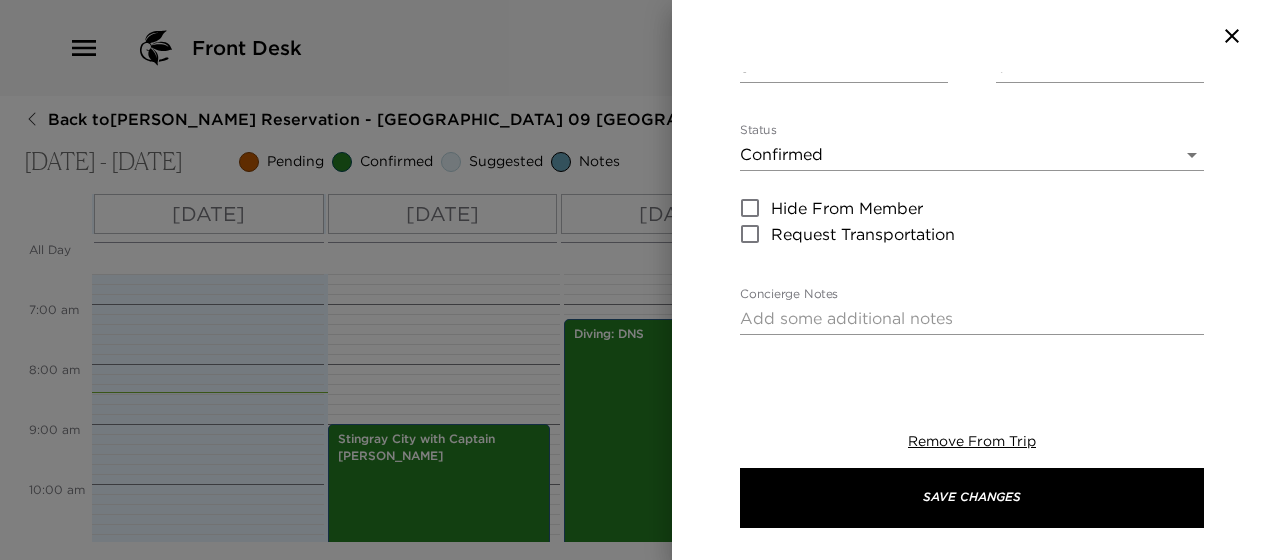 scroll, scrollTop: 253, scrollLeft: 0, axis: vertical 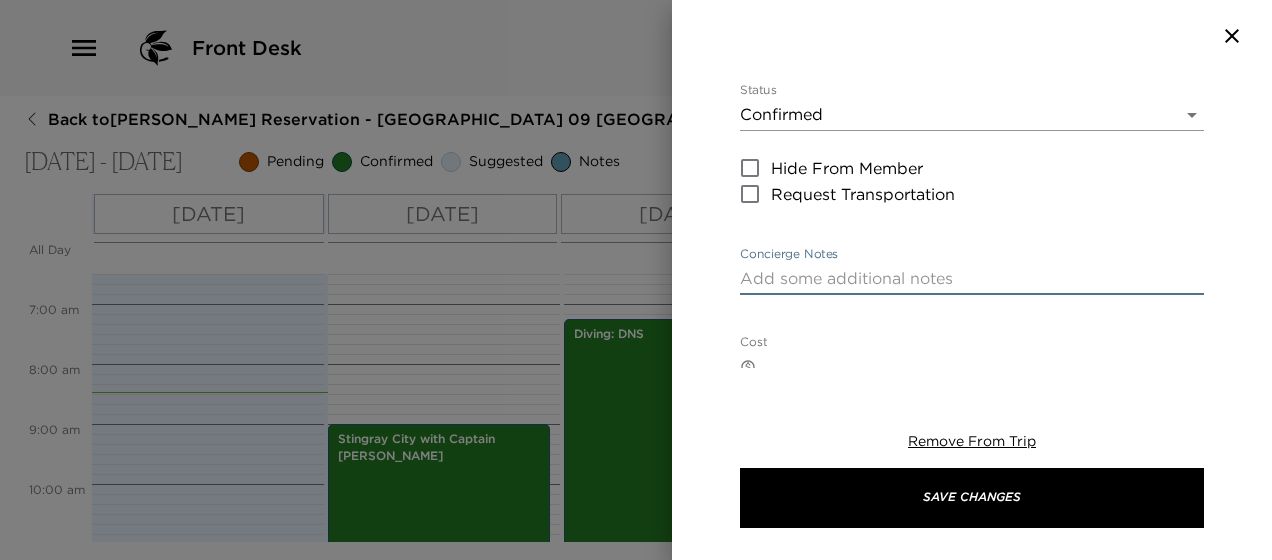 click on "Concierge Notes" at bounding box center (972, 278) 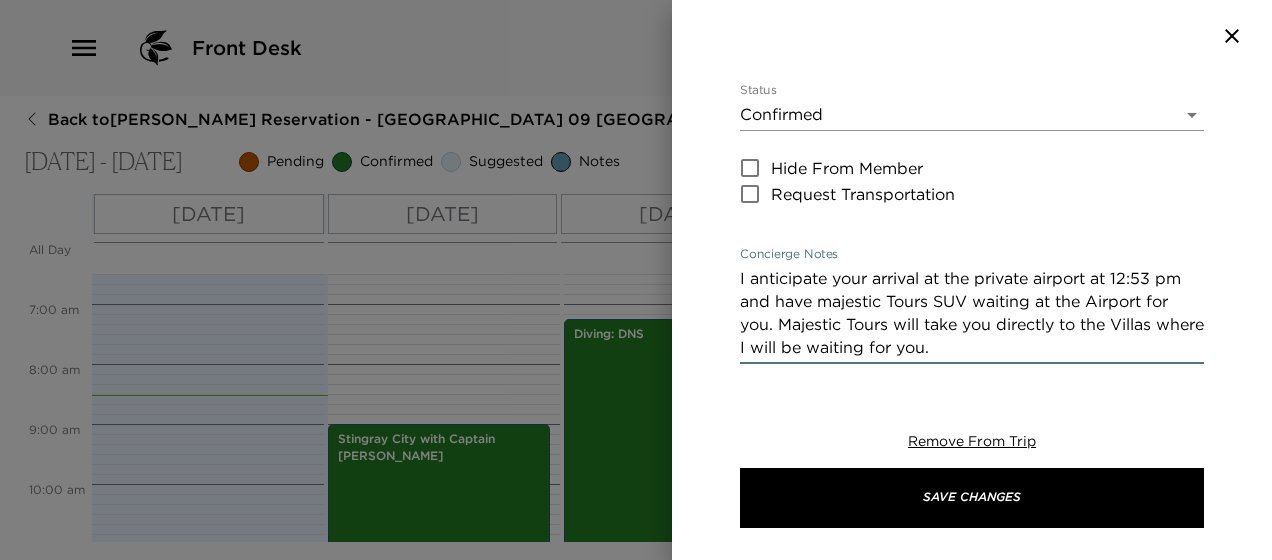type on "I anticipate your arrival at the private airport at 12:53 pm and have majestic Tours SUV waiting at the Airport for you. Majestic Tours will take you directly to the Villas where I will be waiting for you." 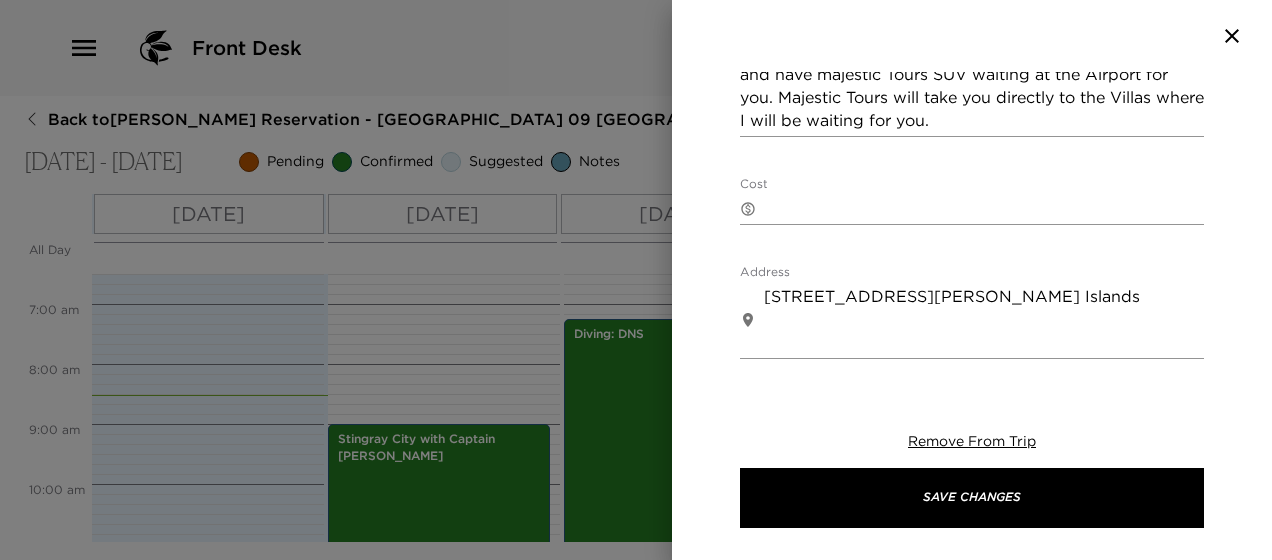scroll, scrollTop: 560, scrollLeft: 0, axis: vertical 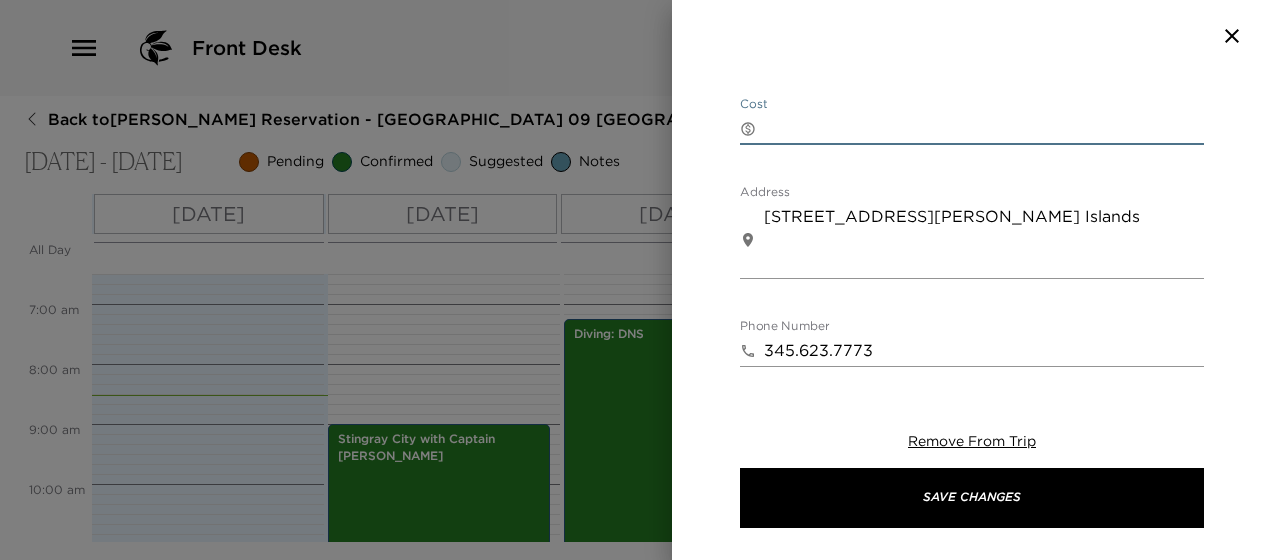click on "Cost" at bounding box center [984, 128] 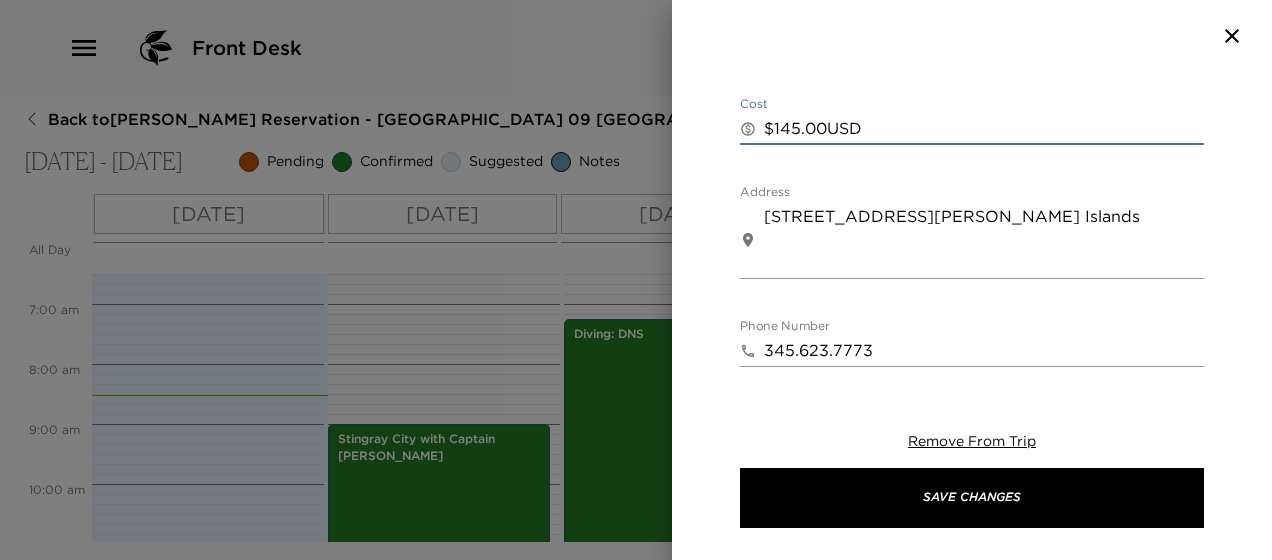type on "$145.00USD" 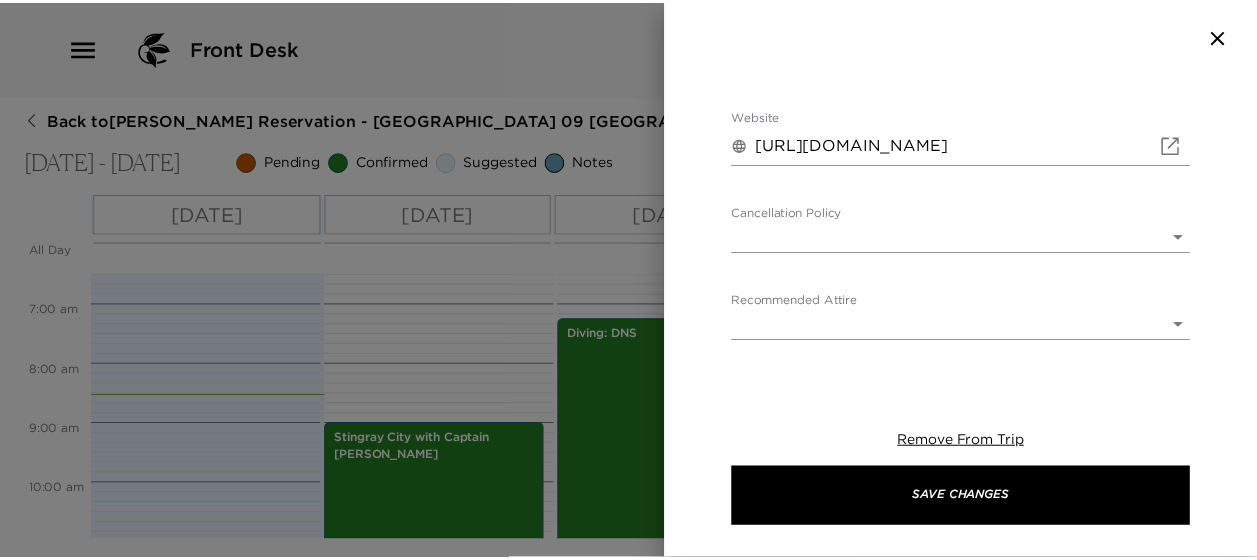 scroll, scrollTop: 1007, scrollLeft: 0, axis: vertical 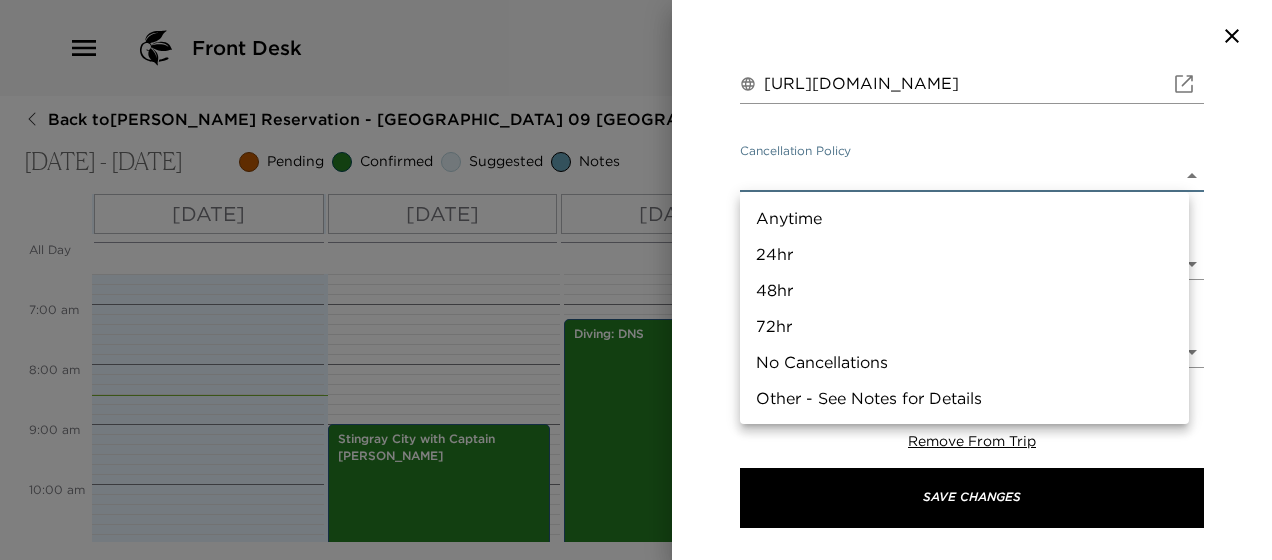click on "Front Desk Back to  Ellen Porter Reservation - Grand Cayman Villa 09 Grand Cayman Villas Jul 01 - Jul 06, 2025 Pending Confirmed Suggested Notes Trip View Agenda View PDF View Print All Day Jul 01 Jul 02 Jul 03 Jul 04 Jul 05 Jul 06 12:00 AM 1:00 AM 2:00 AM 3:00 AM 4:00 AM 5:00 AM 6:00 AM 7:00 AM 8:00 AM 9:00 AM 10:00 AM 11:00 AM 12:00 PM 1:00 PM 2:00 PM 3:00 PM 4:00 PM 5:00 PM 6:00 PM 7:00 PM 8:00 PM 9:00 PM 10:00 PM 11:00 PM Grocery Confirmation 11:00am - 12:00pm Villa Is Ready for Check In! 4:00pm - 4:30pm Check-In Helpful Hints 4:45pm - 5:00pm Tillie's 7:00pm - 9:00pm Stingray City with Captain Robert 9:00am - 1:00pm Diving: DNS 7:15am - 12:00pm Bacaro Restaurants 7:00pm - 8:00pm Wading and fly Fishing 6:30am - 12:30pm Diving: DNS 7:15am - 12:00pm Ritz Carlton Golf Course 7:52am - 9:00am Cabana Dinner 7:30pm - 9:00pm Clone Custom arrival ​ Results (10) Arrival To Grand Cayman Early Arrival Avis Taxi Tranfers Transportation Request Private Transportation - Majestic Tours Rental Car Rental Car to 5 0 x ​" at bounding box center (636, 280) 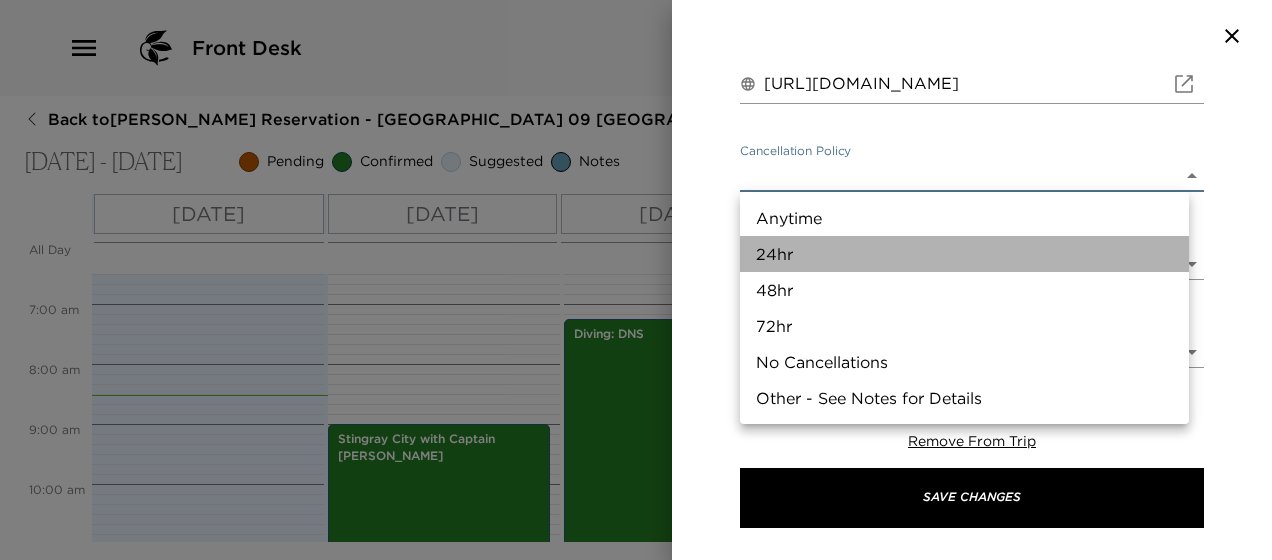click on "24hr" at bounding box center (964, 254) 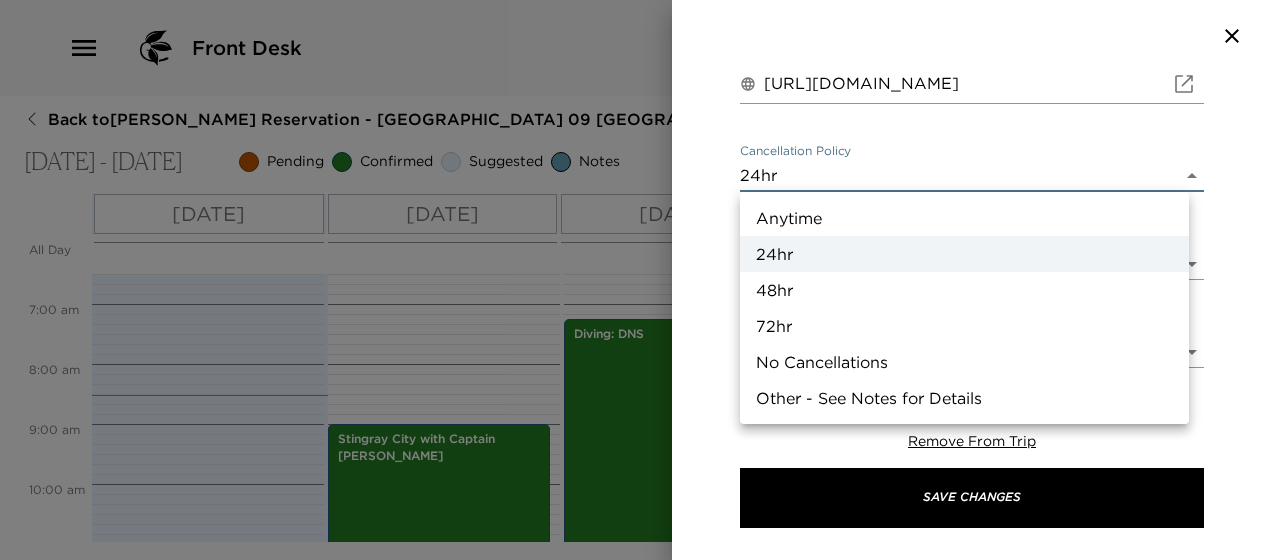 click on "Front Desk Back to  Ellen Porter Reservation - Grand Cayman Villa 09 Grand Cayman Villas Jul 01 - Jul 06, 2025 Pending Confirmed Suggested Notes Trip View Agenda View PDF View Print All Day Jul 01 Jul 02 Jul 03 Jul 04 Jul 05 Jul 06 12:00 AM 1:00 AM 2:00 AM 3:00 AM 4:00 AM 5:00 AM 6:00 AM 7:00 AM 8:00 AM 9:00 AM 10:00 AM 11:00 AM 12:00 PM 1:00 PM 2:00 PM 3:00 PM 4:00 PM 5:00 PM 6:00 PM 7:00 PM 8:00 PM 9:00 PM 10:00 PM 11:00 PM Grocery Confirmation 11:00am - 12:00pm Villa Is Ready for Check In! 4:00pm - 4:30pm Check-In Helpful Hints 4:45pm - 5:00pm Tillie's 7:00pm - 9:00pm Stingray City with Captain Robert 9:00am - 1:00pm Diving: DNS 7:15am - 12:00pm Bacaro Restaurants 7:00pm - 8:00pm Wading and fly Fishing 6:30am - 12:30pm Diving: DNS 7:15am - 12:00pm Ritz Carlton Golf Course 7:52am - 9:00am Cabana Dinner 7:30pm - 9:00pm Clone Custom arrival ​ Results (10) Arrival To Grand Cayman Early Arrival Avis Taxi Tranfers Transportation Request Private Transportation - Majestic Tours Rental Car Rental Car to 5 0 x ​" at bounding box center (636, 280) 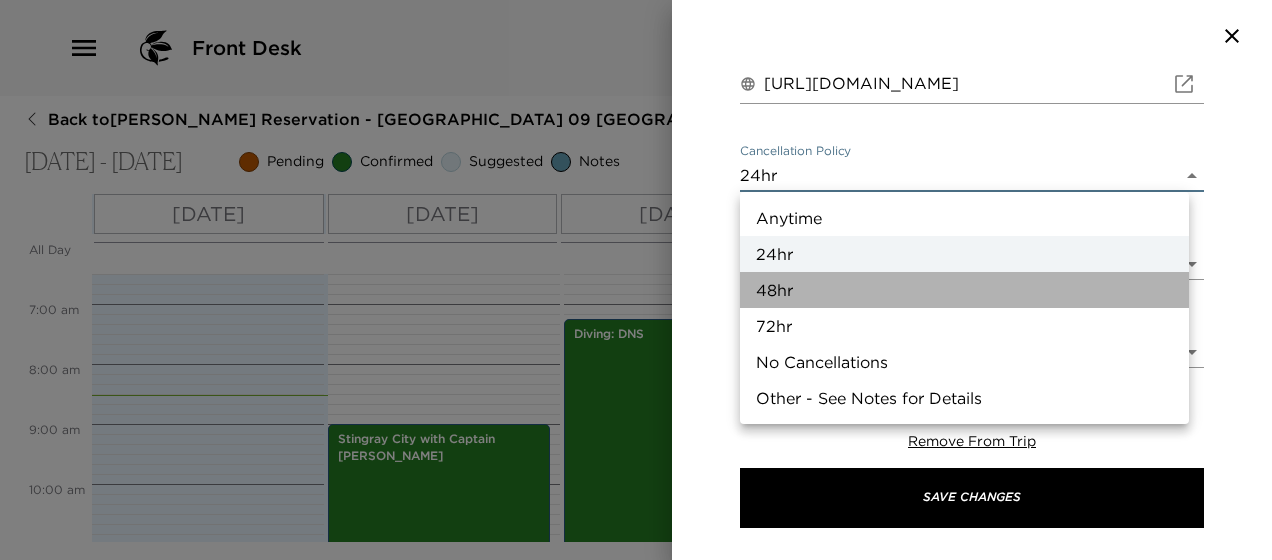 click on "48hr" at bounding box center [964, 290] 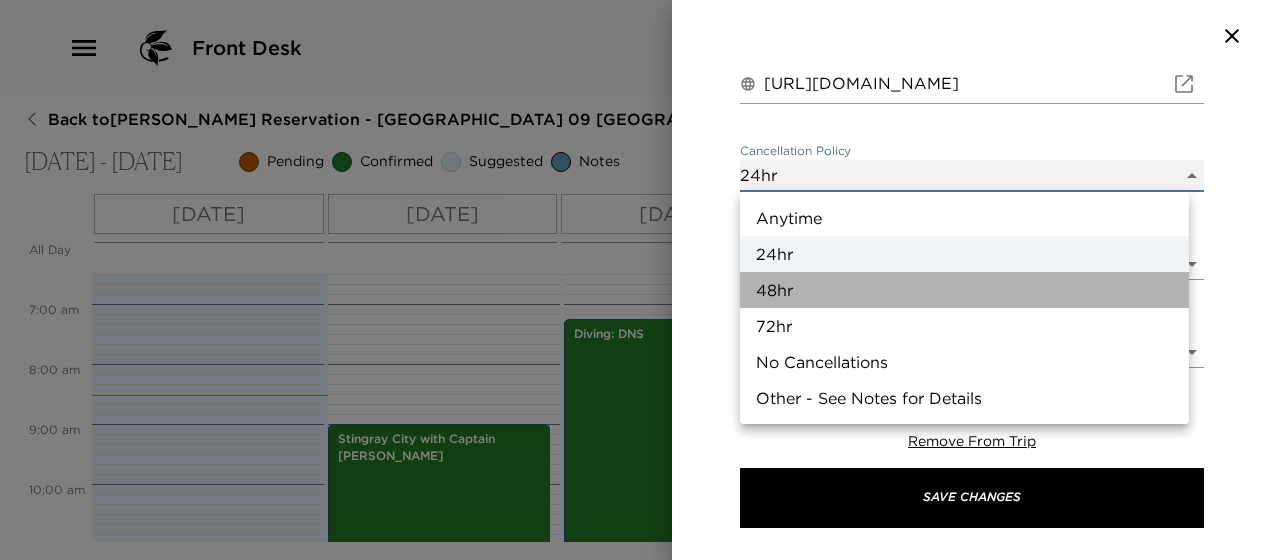 type on "48hr" 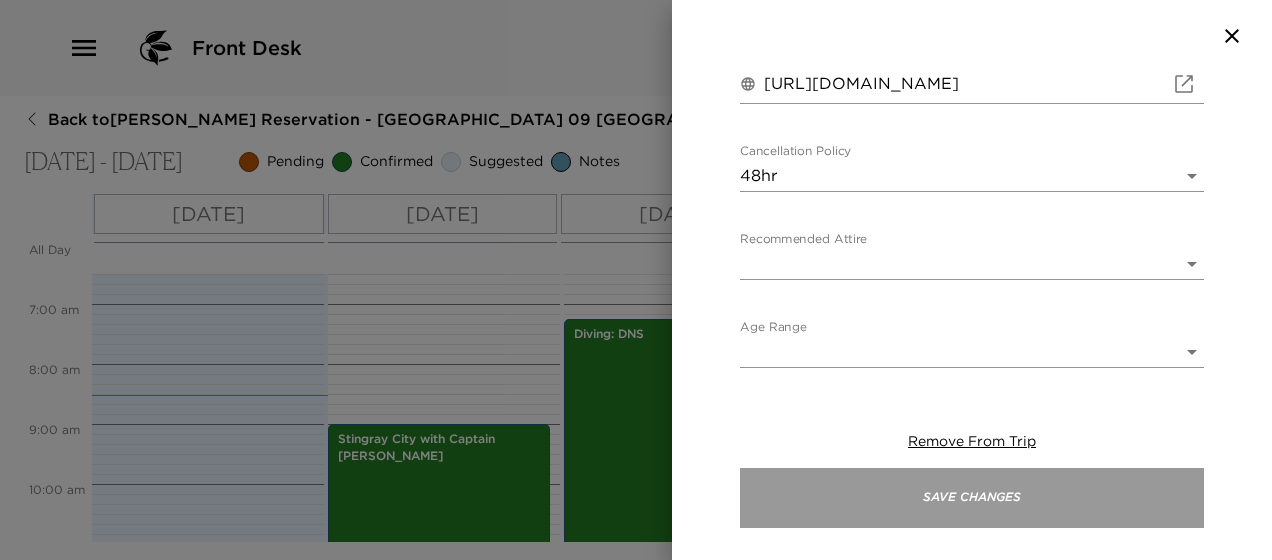click on "Save Changes" at bounding box center [972, 498] 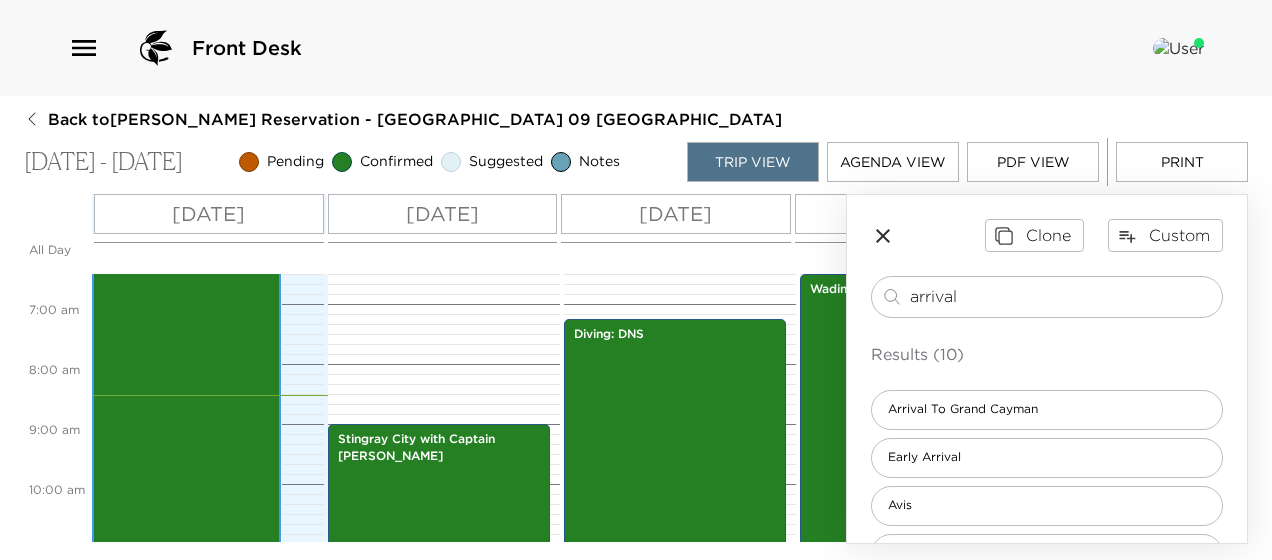 click on "Transportation 12:53am - 1:53pm" at bounding box center [186, 327] 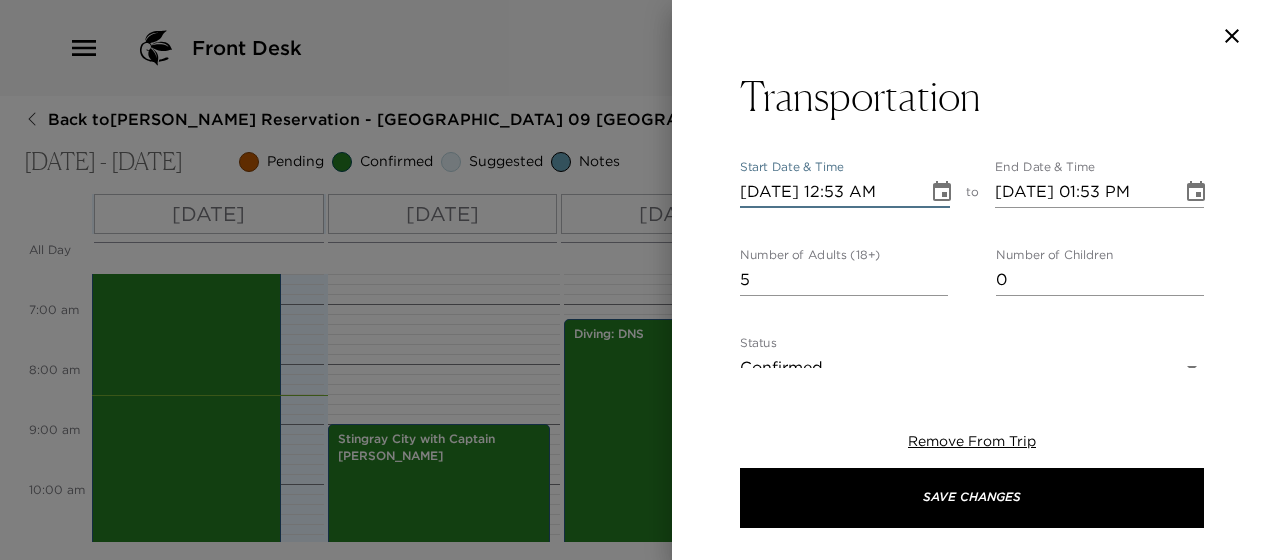 click on "07/01/2025 12:53 AM" at bounding box center (827, 192) 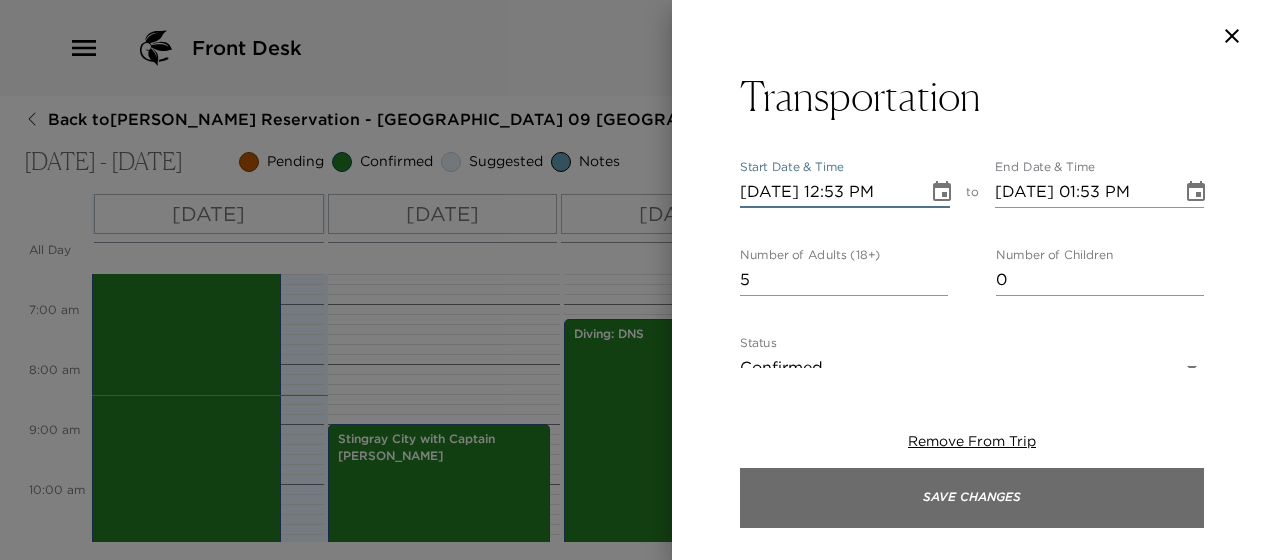 type on "07/01/2025 12:53 PM" 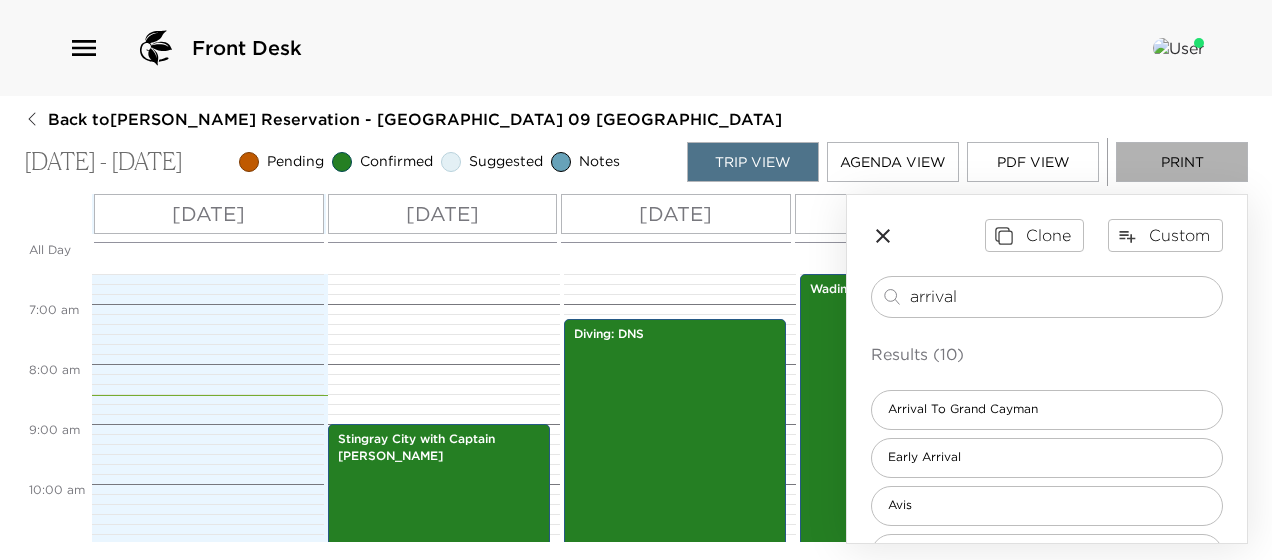 click on "Print" at bounding box center [1182, 162] 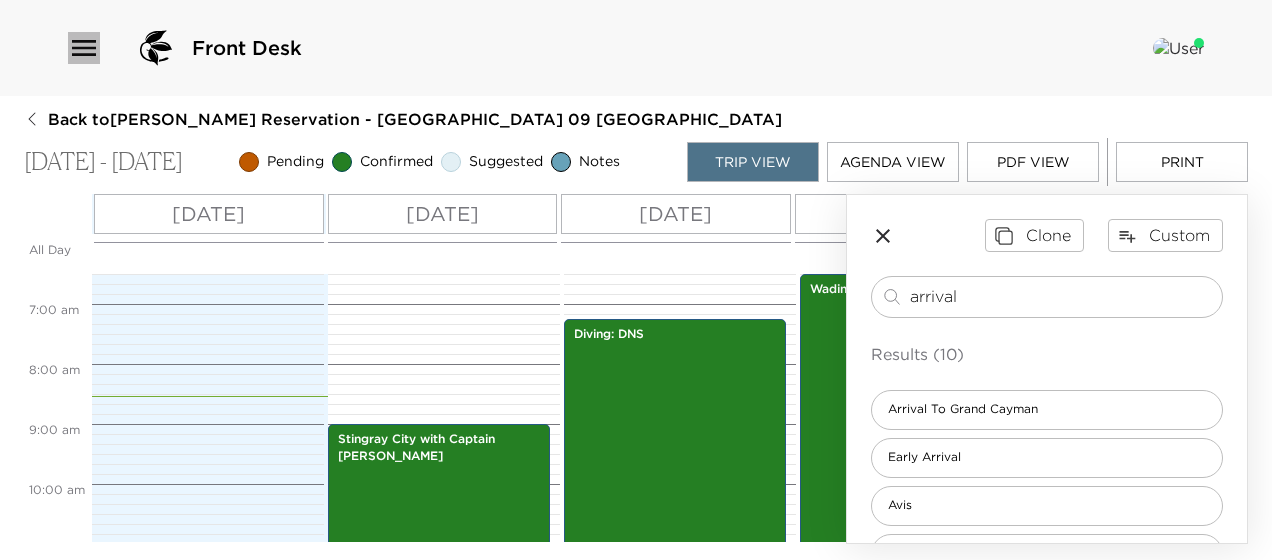 click 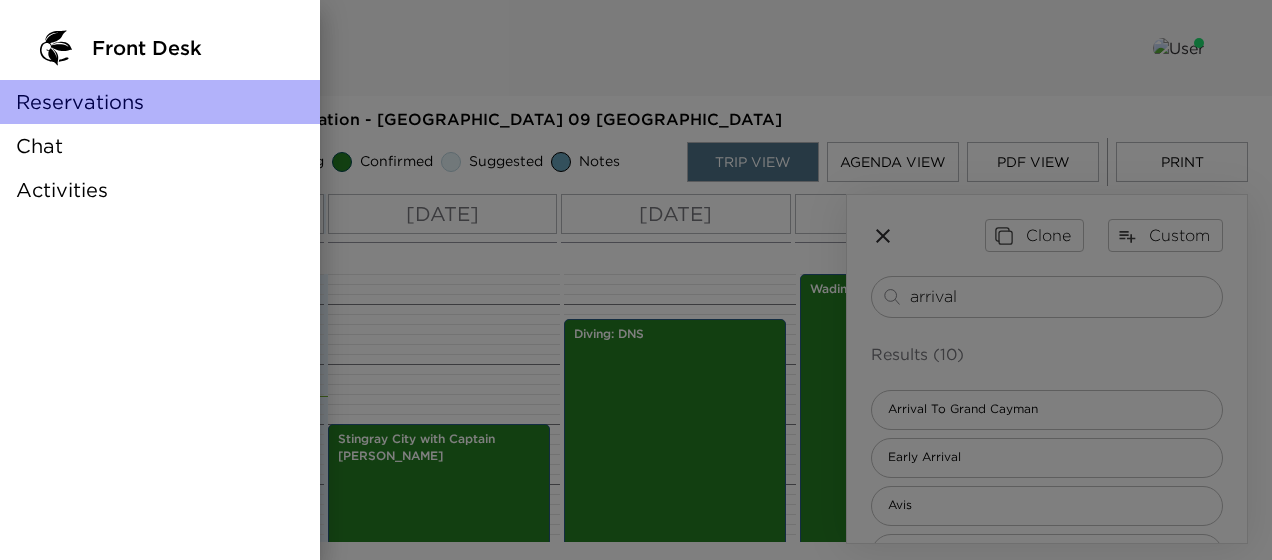 click on "Reservations" at bounding box center (80, 102) 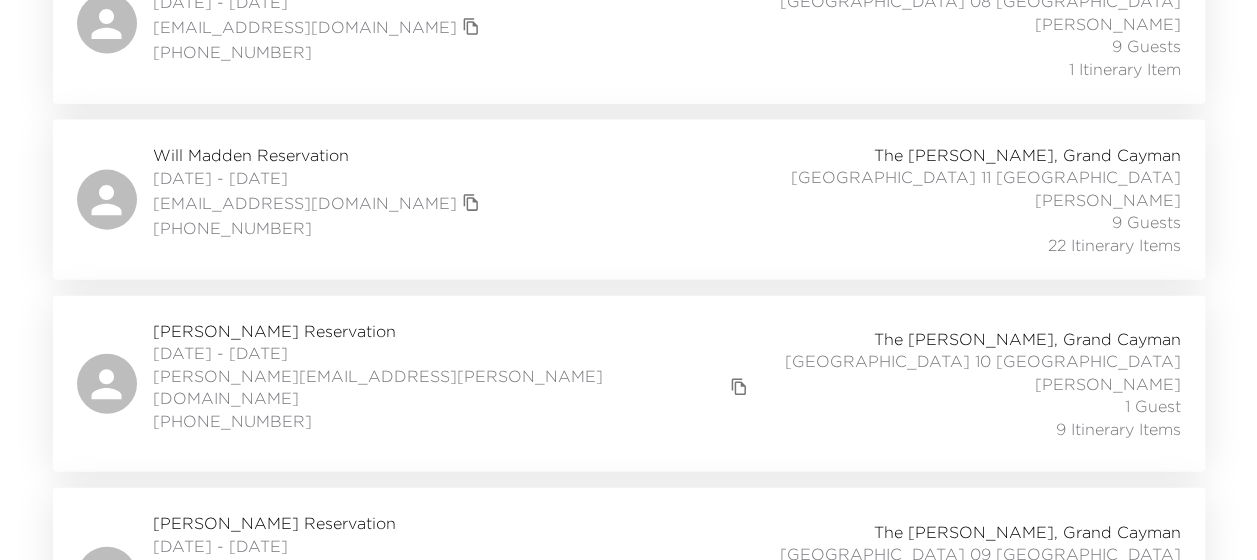 scroll, scrollTop: 2186, scrollLeft: 0, axis: vertical 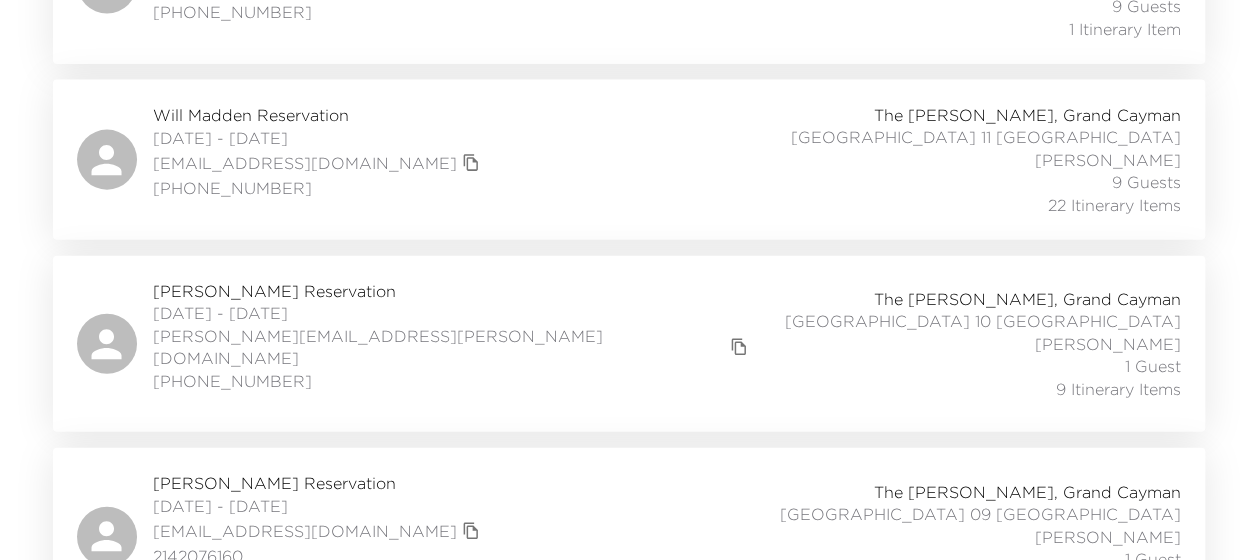 click on "[PERSON_NAME] Reservation" at bounding box center [453, 291] 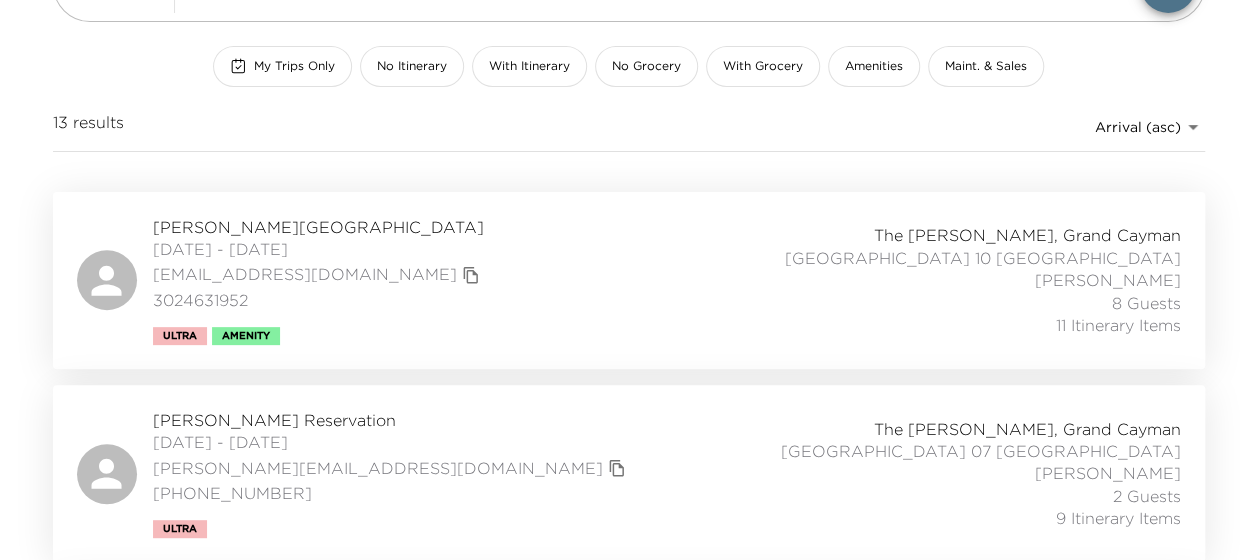 scroll, scrollTop: 64, scrollLeft: 0, axis: vertical 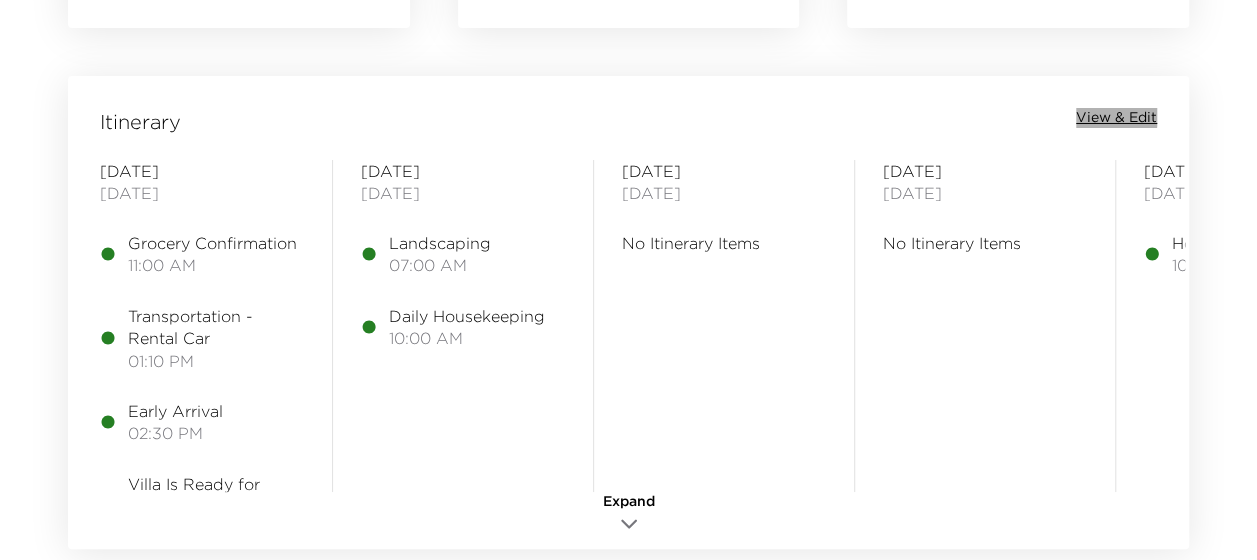 click on "View & Edit" at bounding box center (1116, 118) 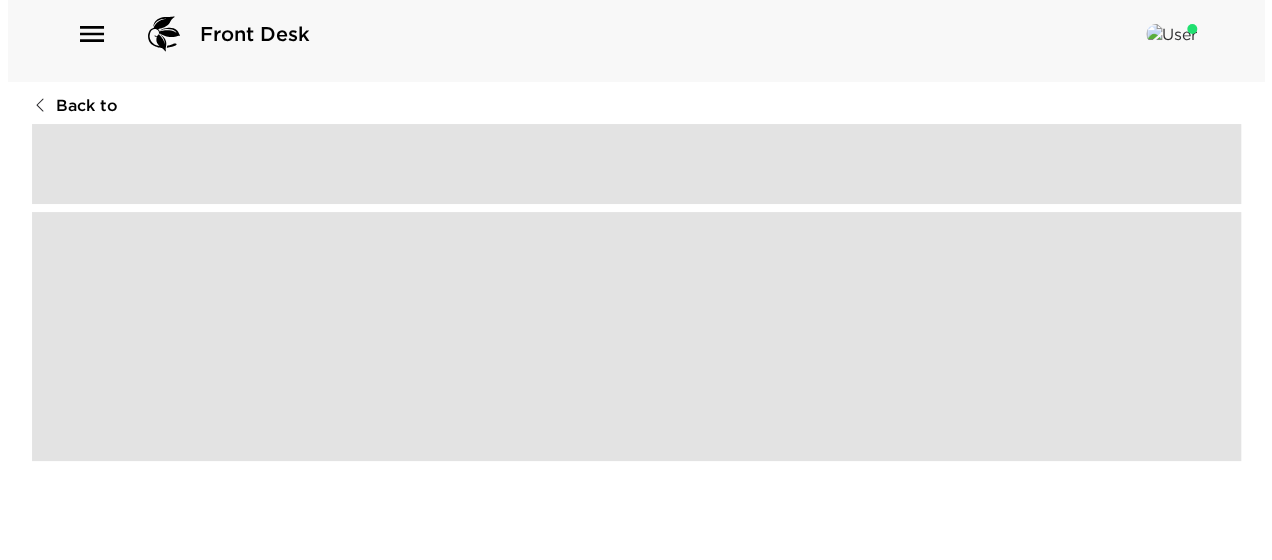 scroll, scrollTop: 0, scrollLeft: 0, axis: both 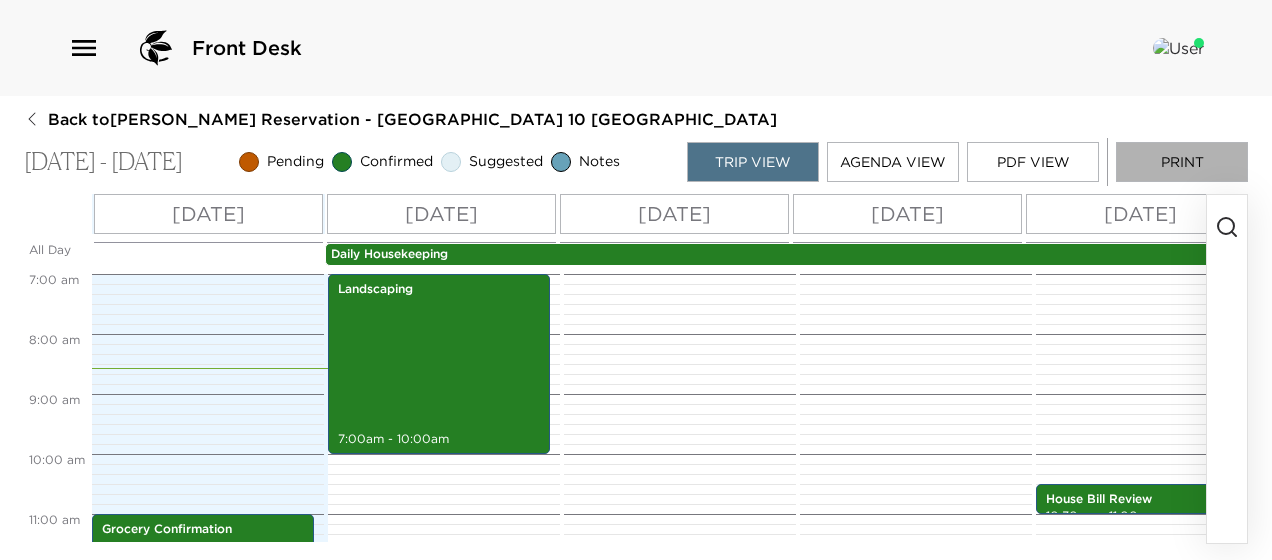 click on "Print" at bounding box center [1182, 162] 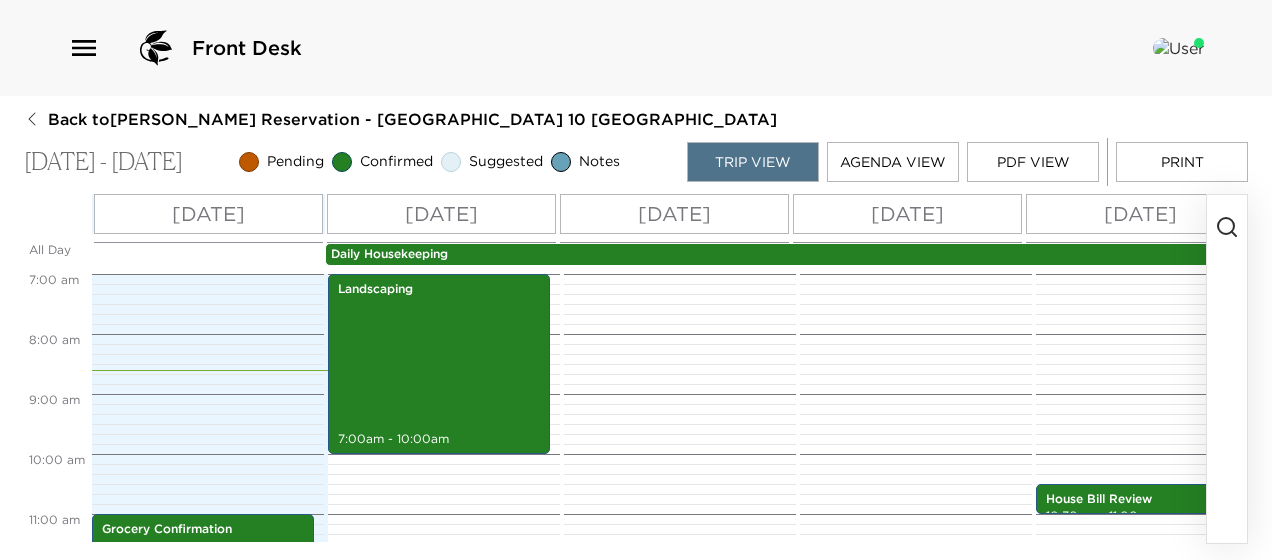 type 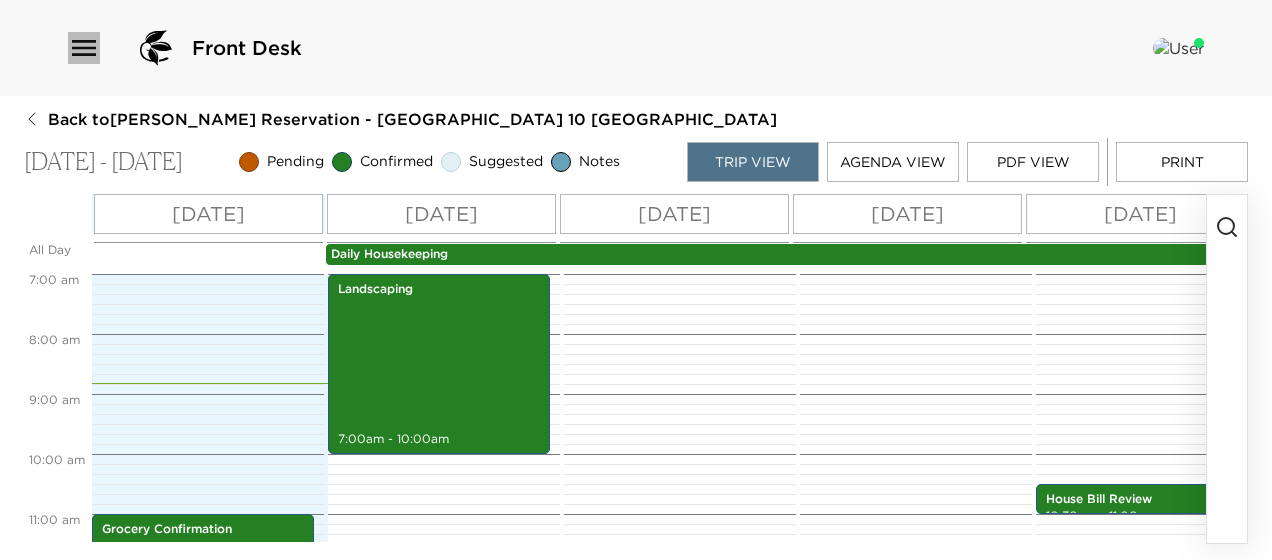 click 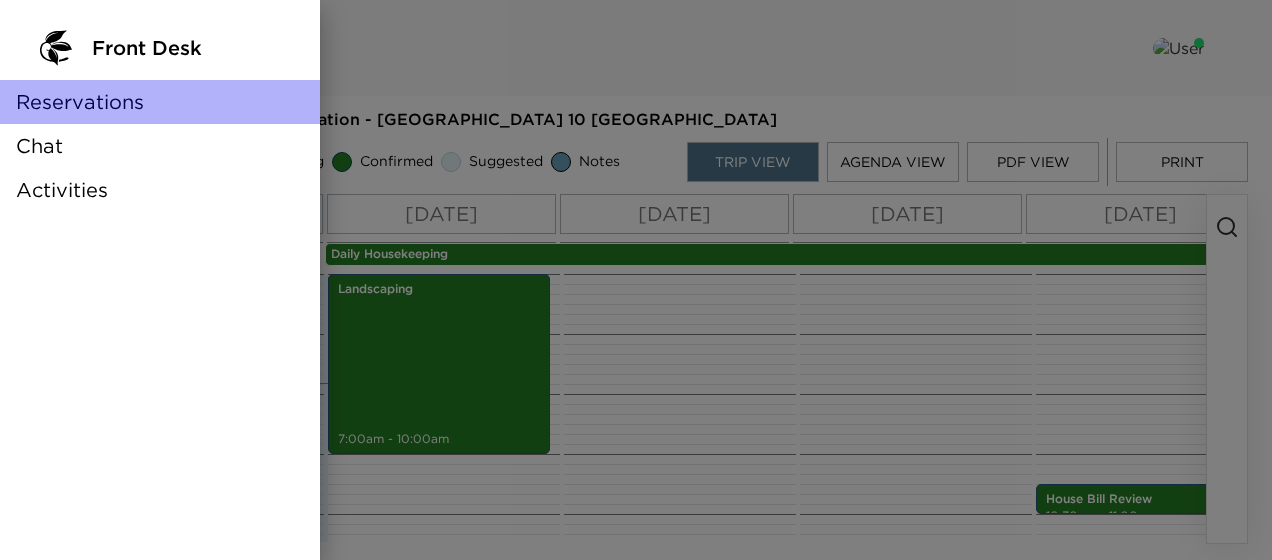 click on "Reservations" at bounding box center [80, 102] 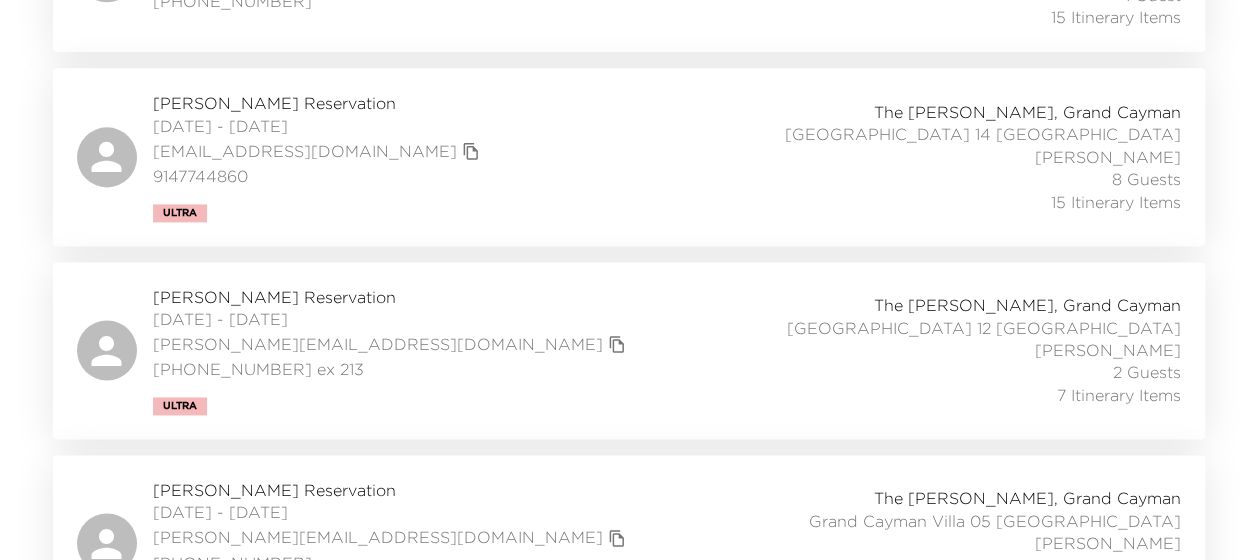 scroll, scrollTop: 1306, scrollLeft: 0, axis: vertical 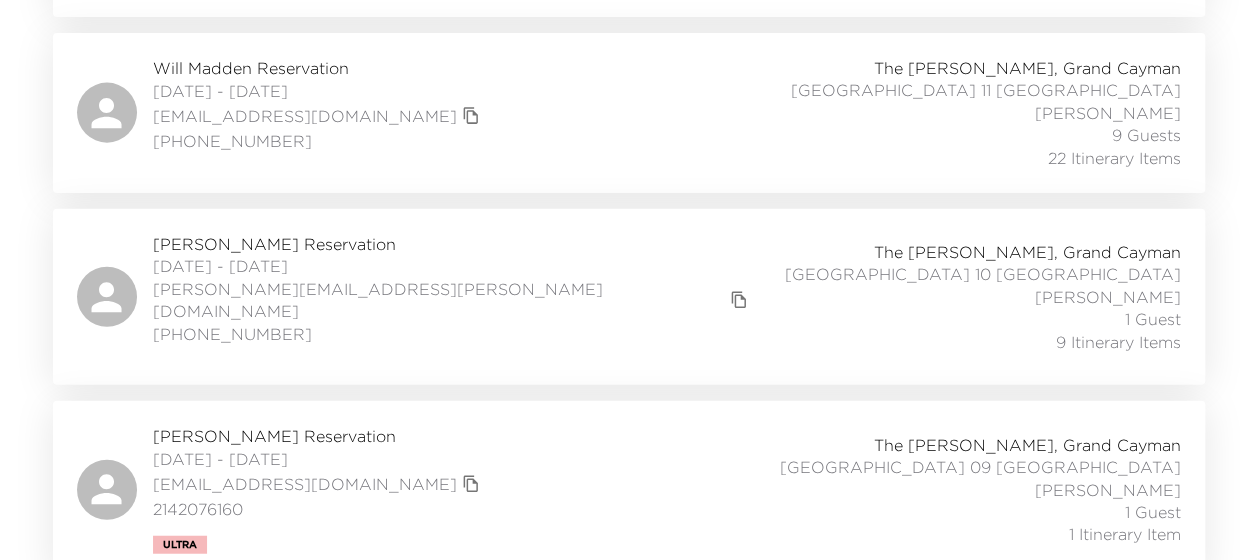 click on "[PERSON_NAME] Reservation" at bounding box center [319, 436] 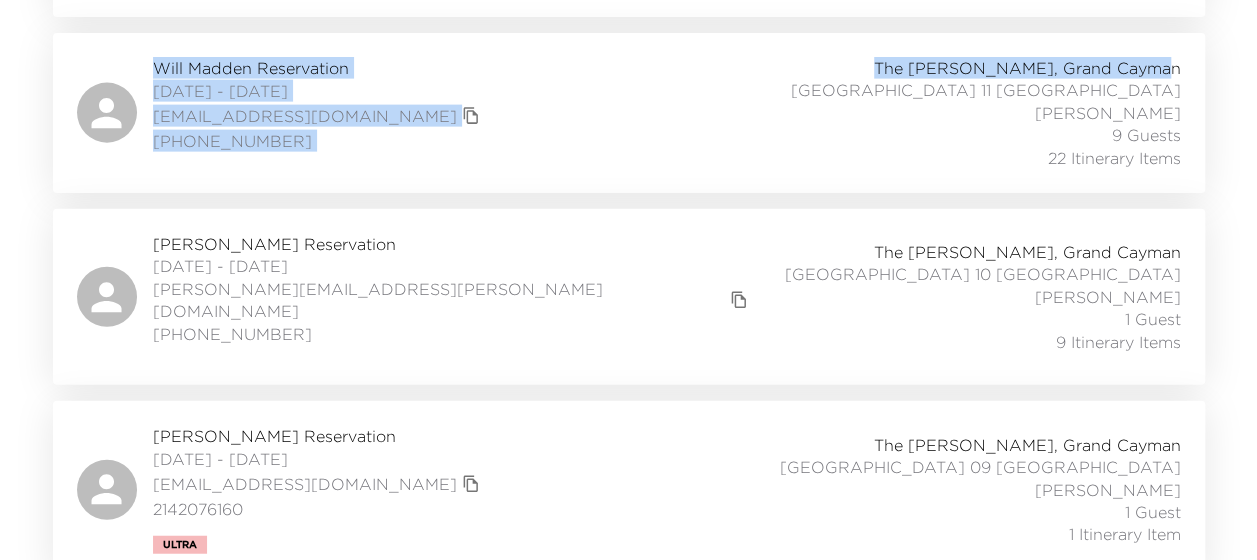 drag, startPoint x: 1254, startPoint y: 58, endPoint x: 1264, endPoint y: 36, distance: 24.166092 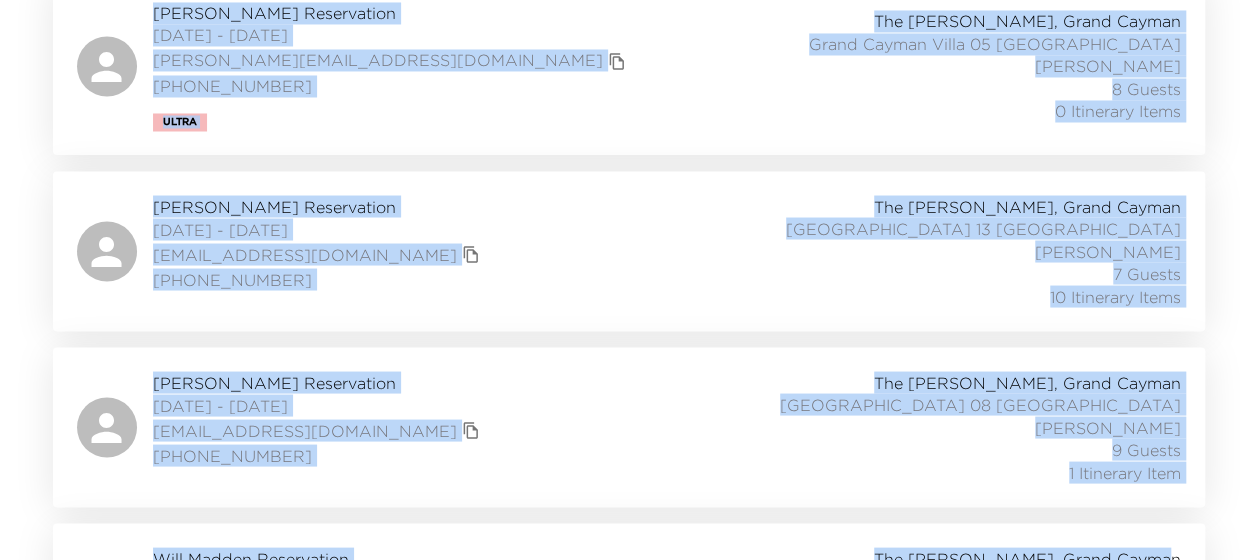 scroll, scrollTop: 0, scrollLeft: 0, axis: both 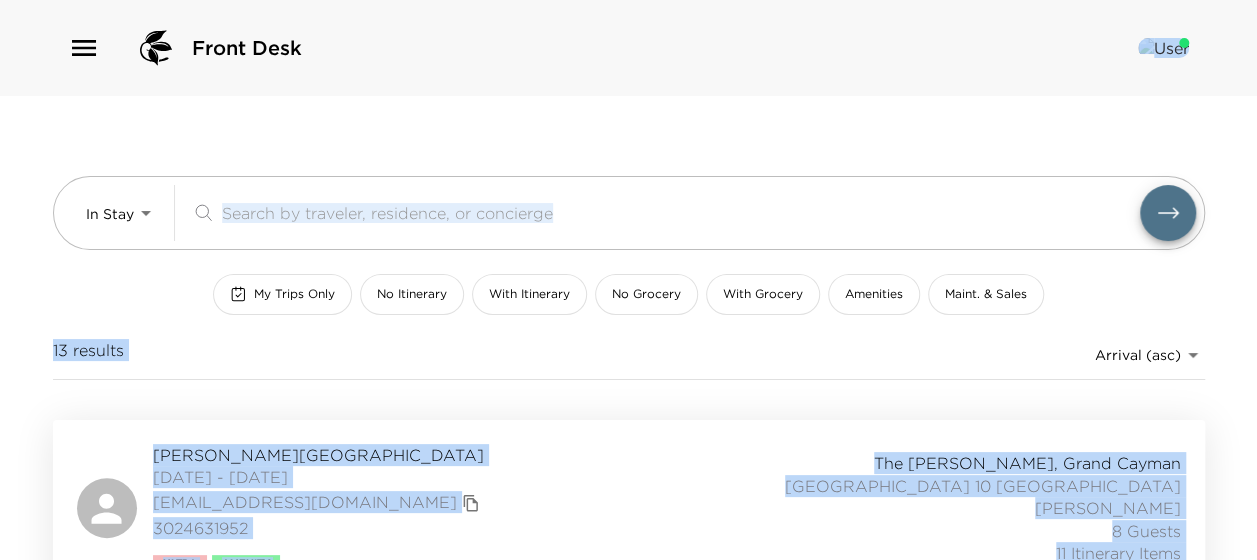 click on "[PERSON_NAME][GEOGRAPHIC_DATA] [DATE] - [DATE] [EMAIL_ADDRESS][DOMAIN_NAME] 3024631952 Ultra Amenity [GEOGRAPHIC_DATA][PERSON_NAME], [GEOGRAPHIC_DATA] [GEOGRAPHIC_DATA] 10 [GEOGRAPHIC_DATA] [PERSON_NAME] 8 Guests 11 Itinerary Items" at bounding box center (629, 508) 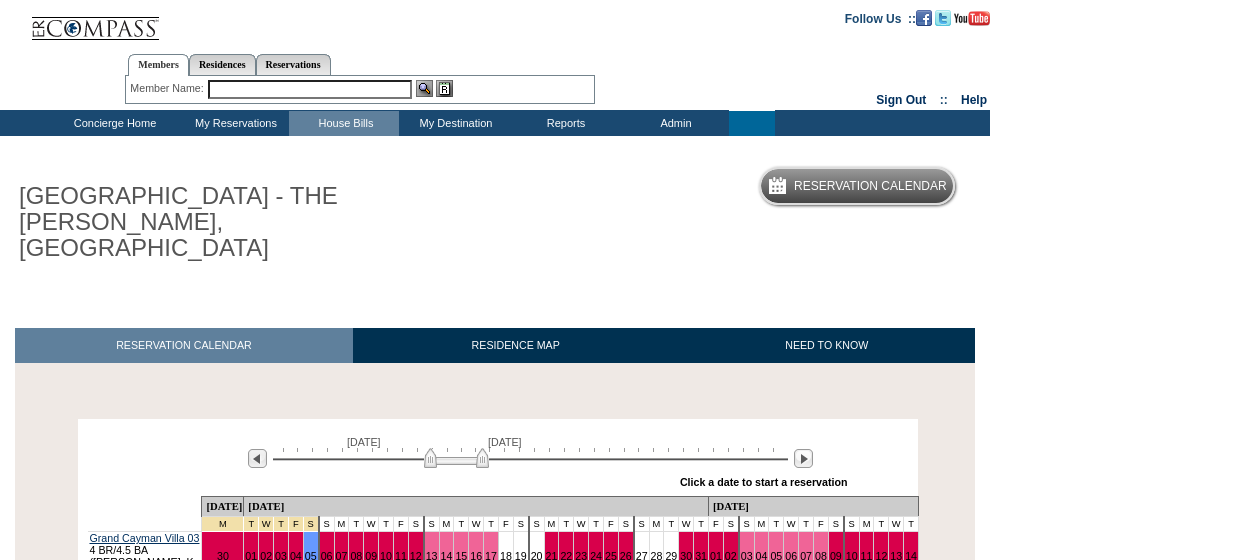 scroll, scrollTop: 0, scrollLeft: 0, axis: both 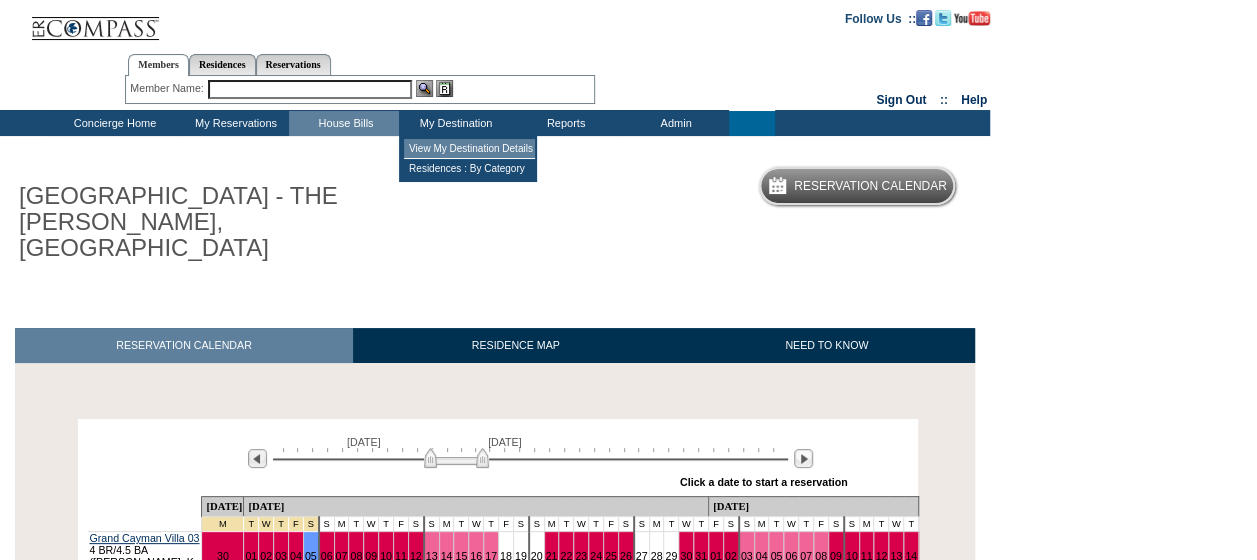 click on "View My Destination Details" at bounding box center [469, 149] 